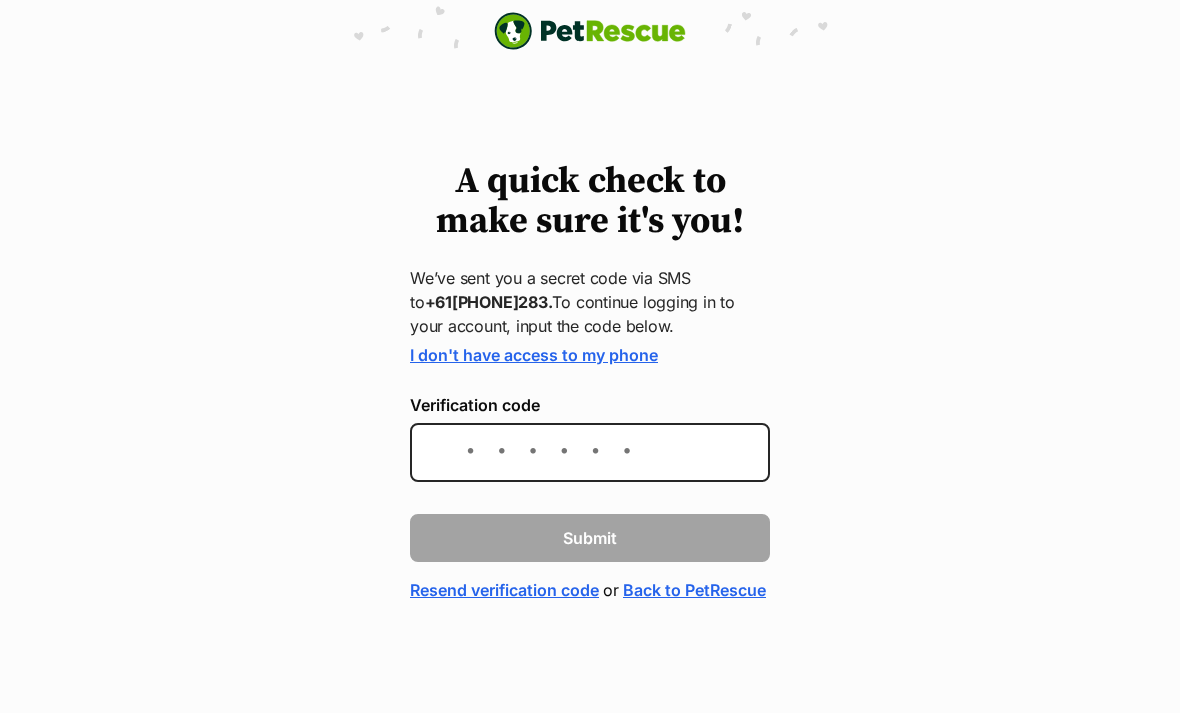 scroll, scrollTop: 305, scrollLeft: 0, axis: vertical 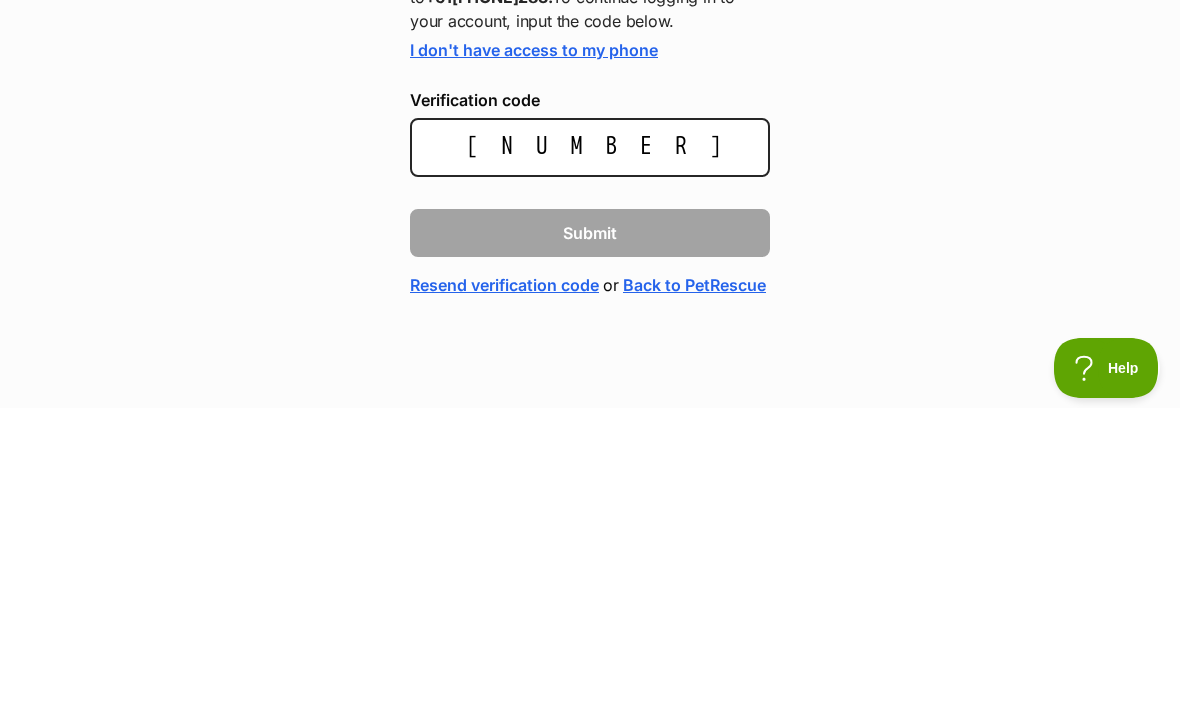 type on "104936" 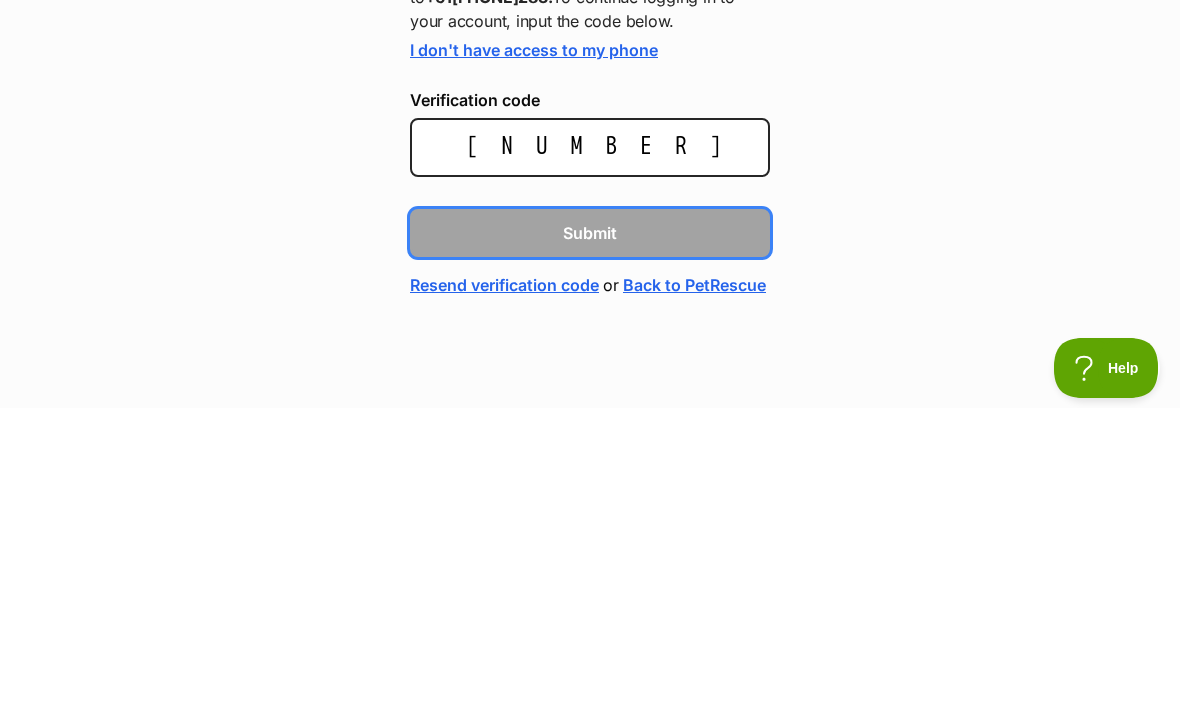 type 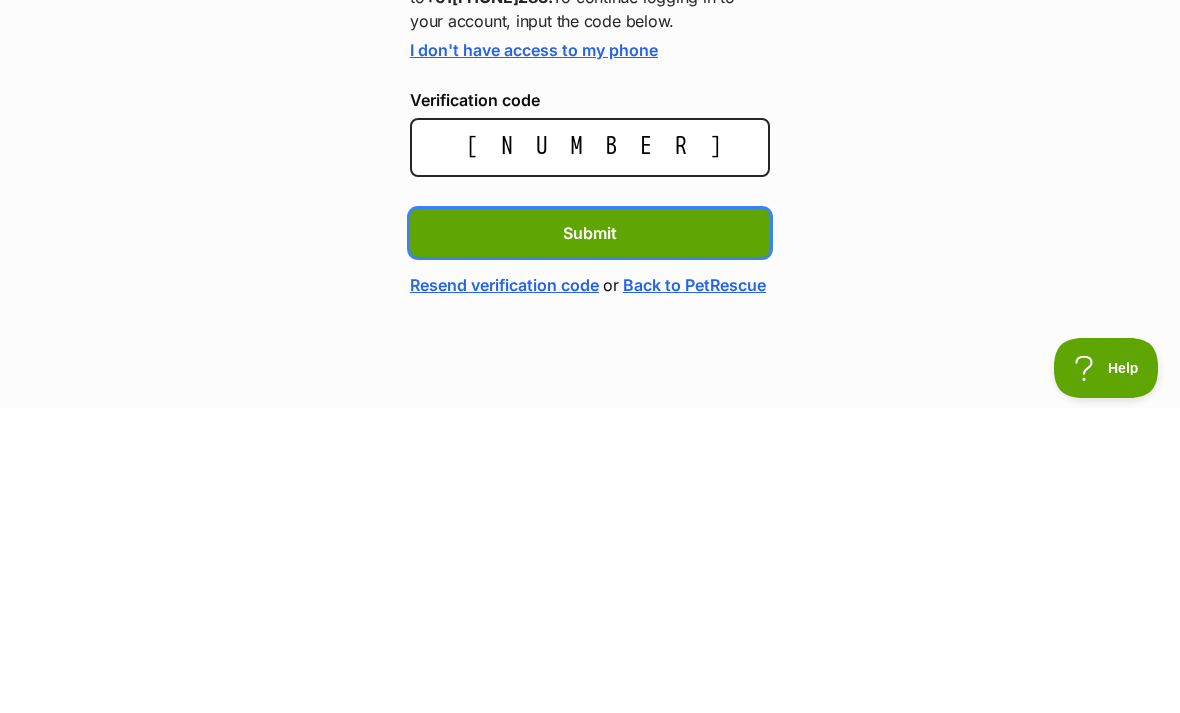 scroll, scrollTop: 20, scrollLeft: 0, axis: vertical 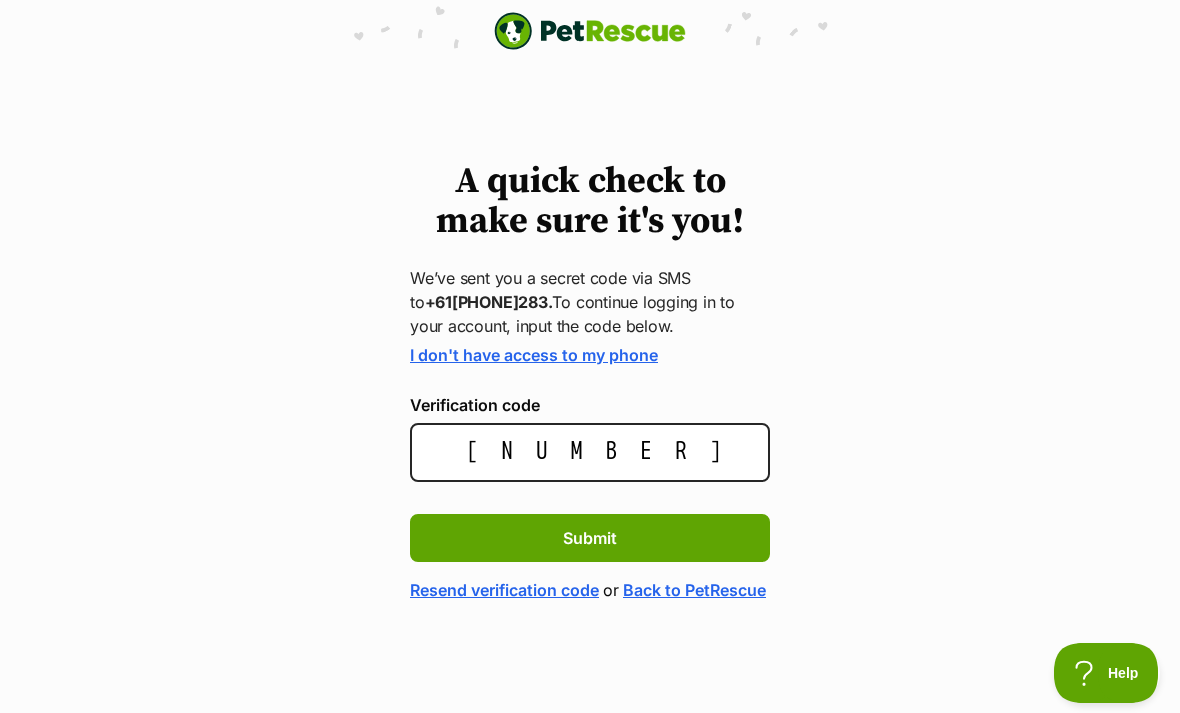 click on "Submit" at bounding box center [590, 538] 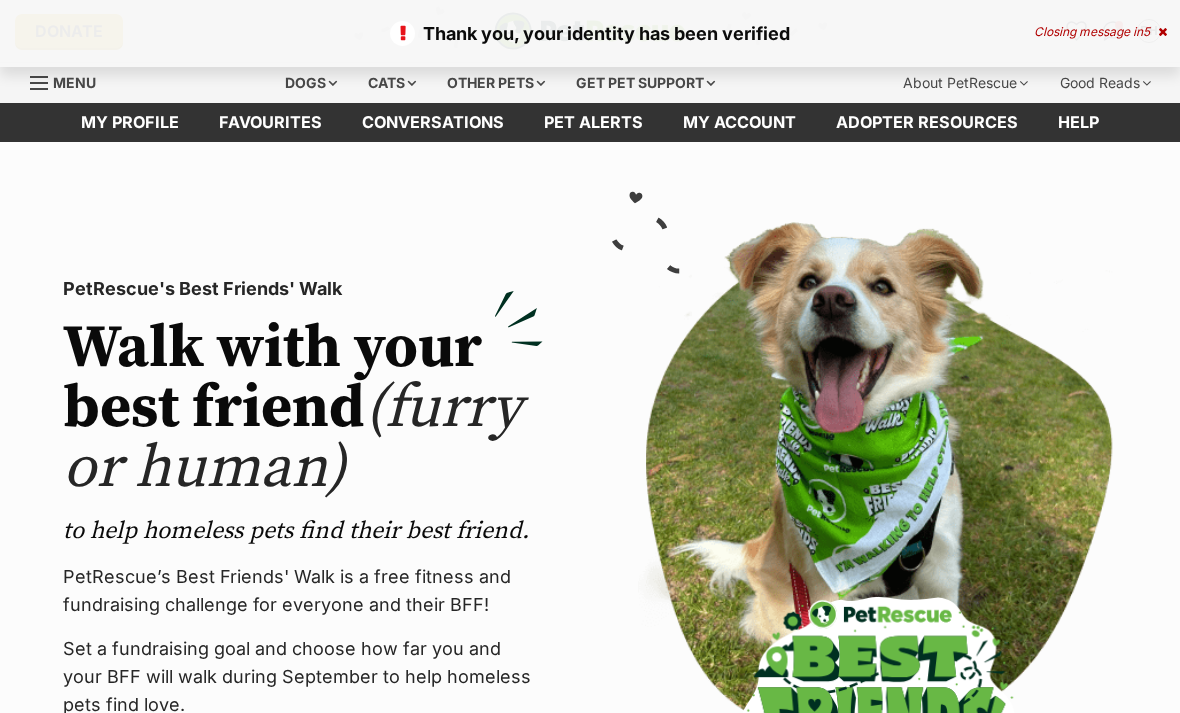 scroll, scrollTop: 0, scrollLeft: 0, axis: both 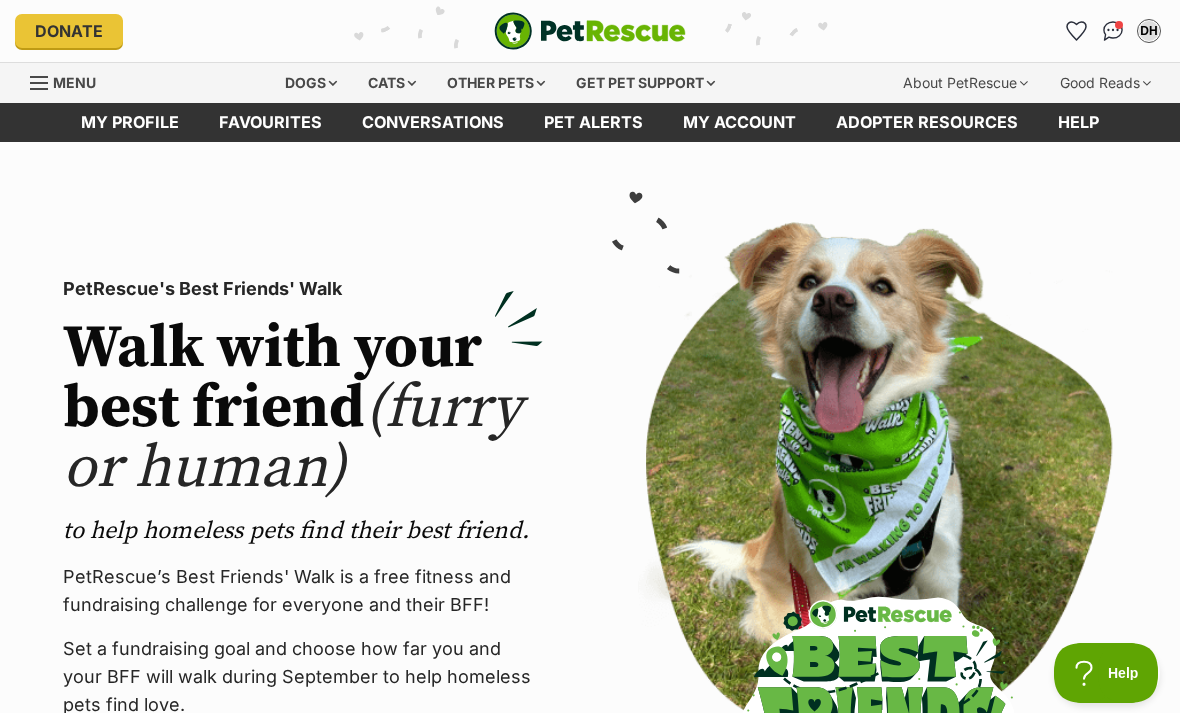 click on "Cats" at bounding box center (392, 83) 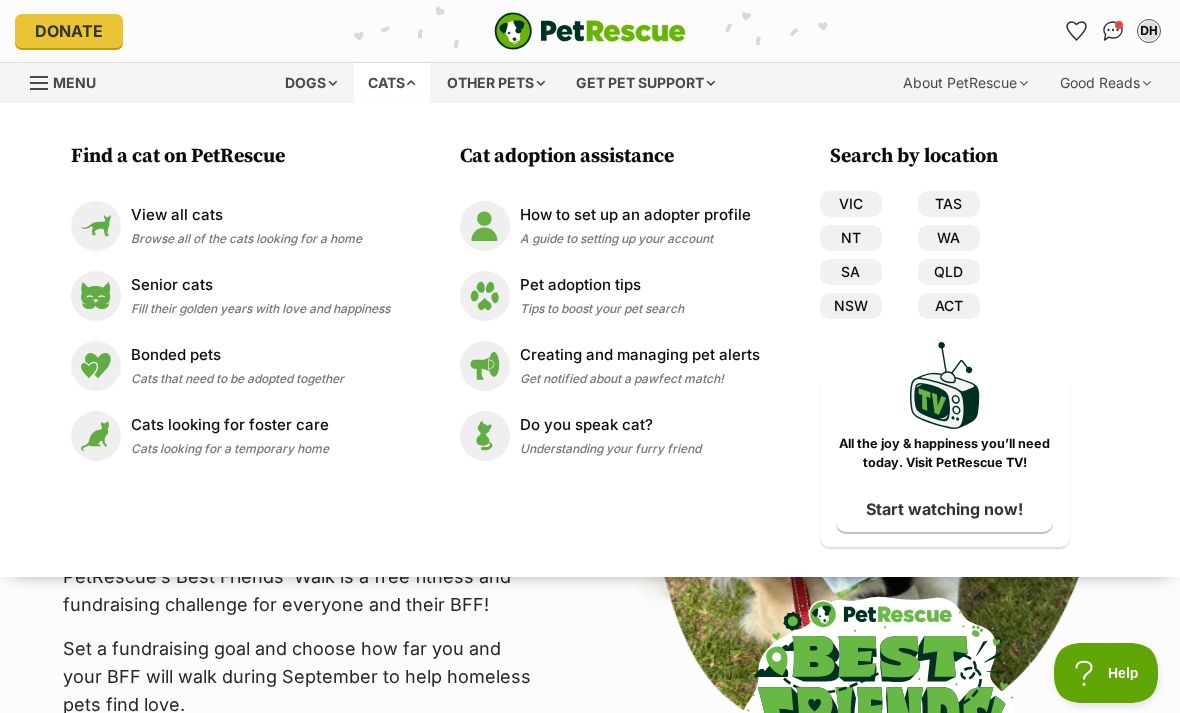 click on "View all cats" at bounding box center (246, 215) 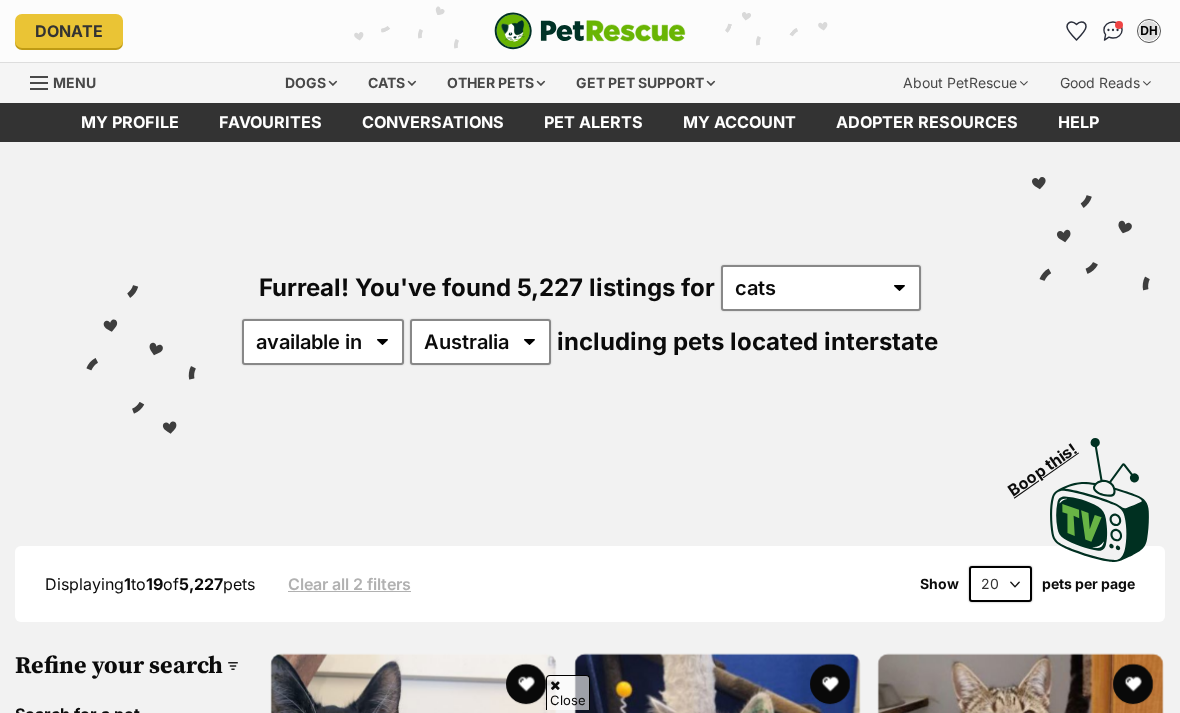 click on "Search" at bounding box center [124, 810] 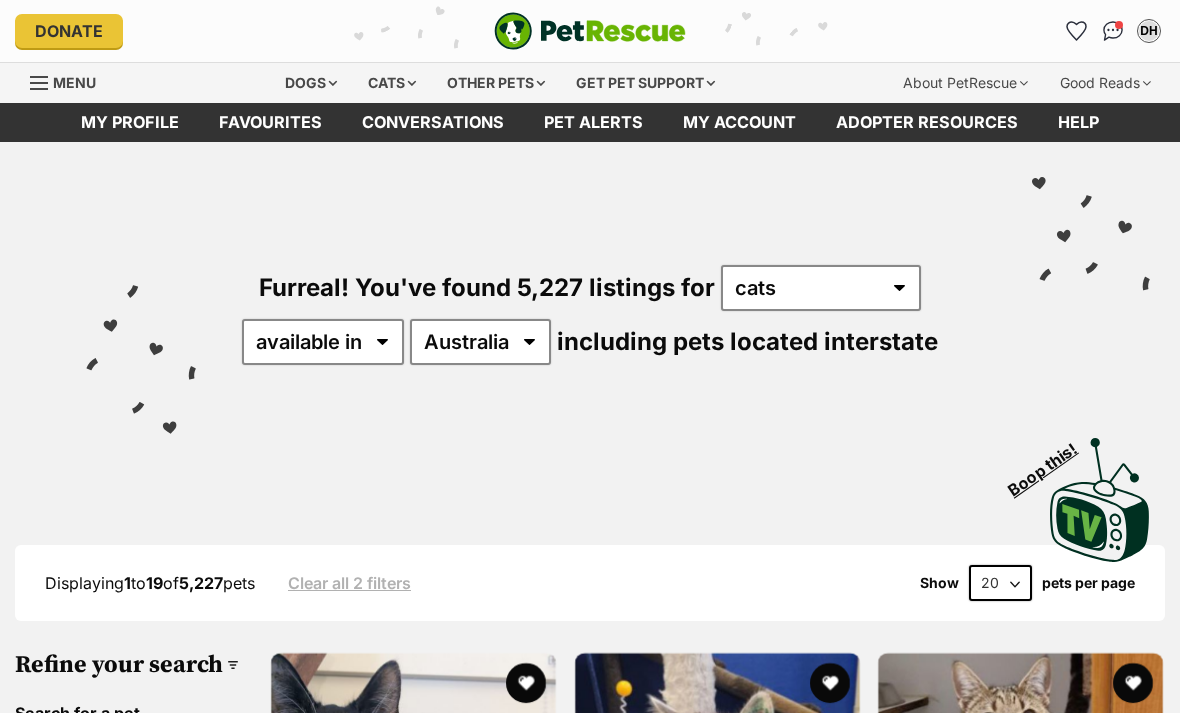 scroll, scrollTop: 338, scrollLeft: 0, axis: vertical 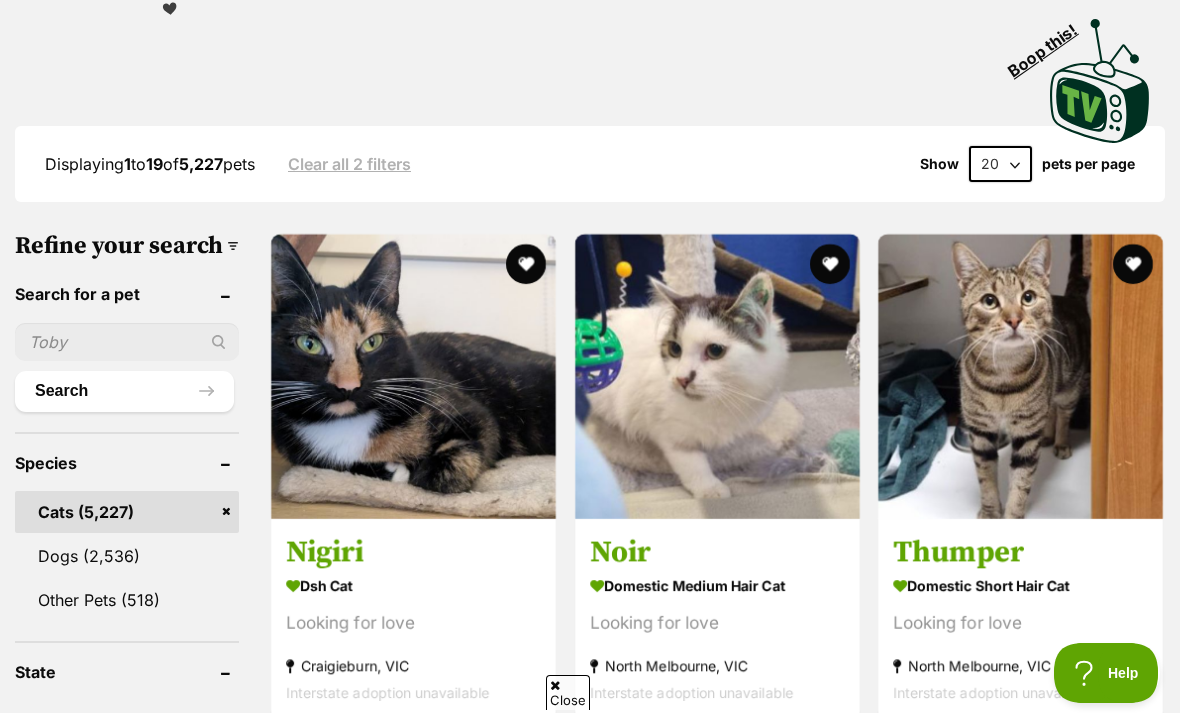click at bounding box center (127, 342) 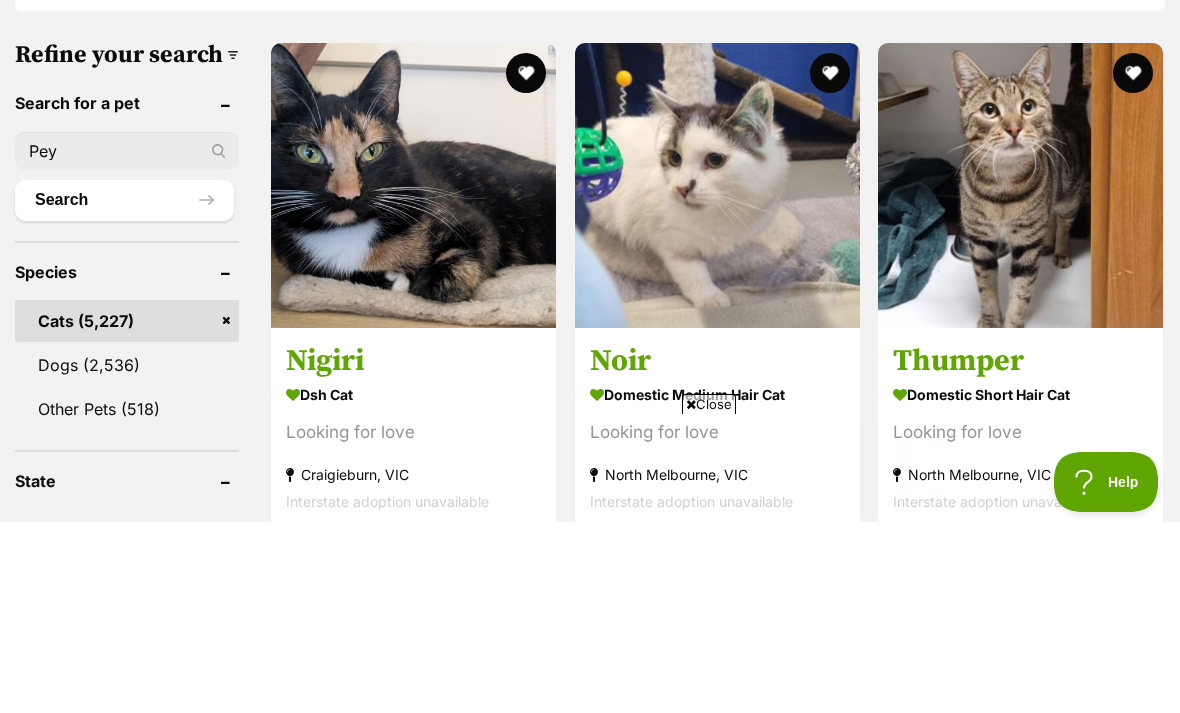 scroll, scrollTop: 0, scrollLeft: 0, axis: both 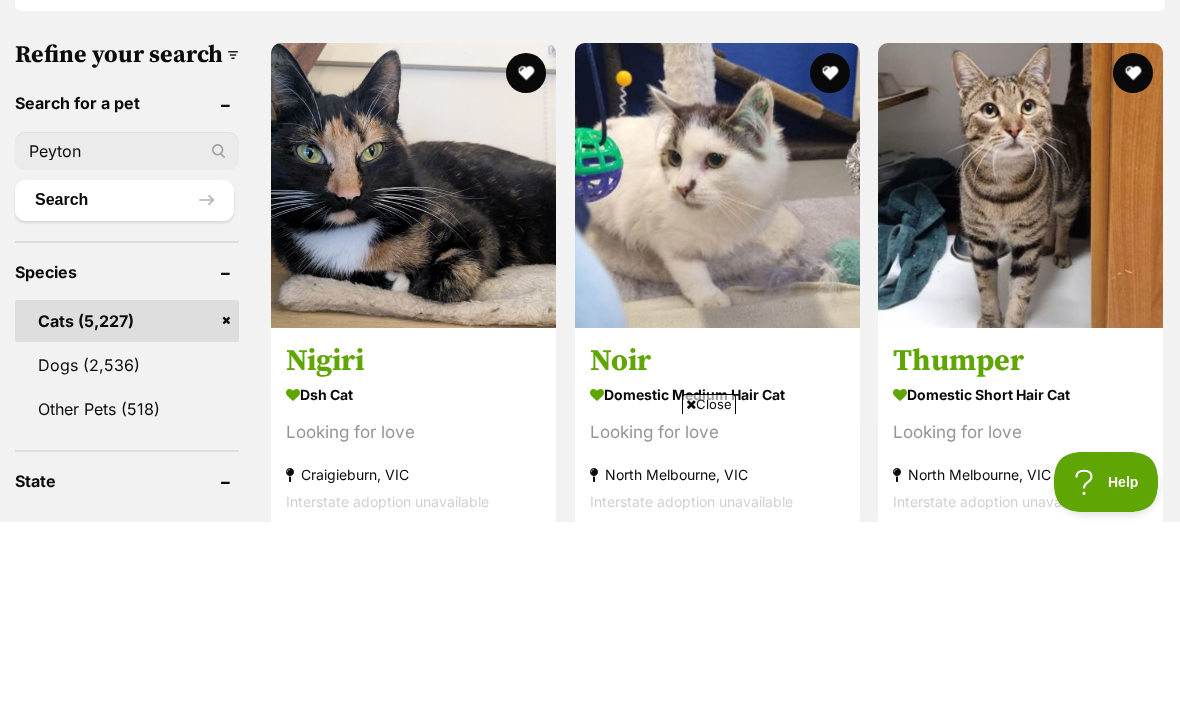 type on "Peyton" 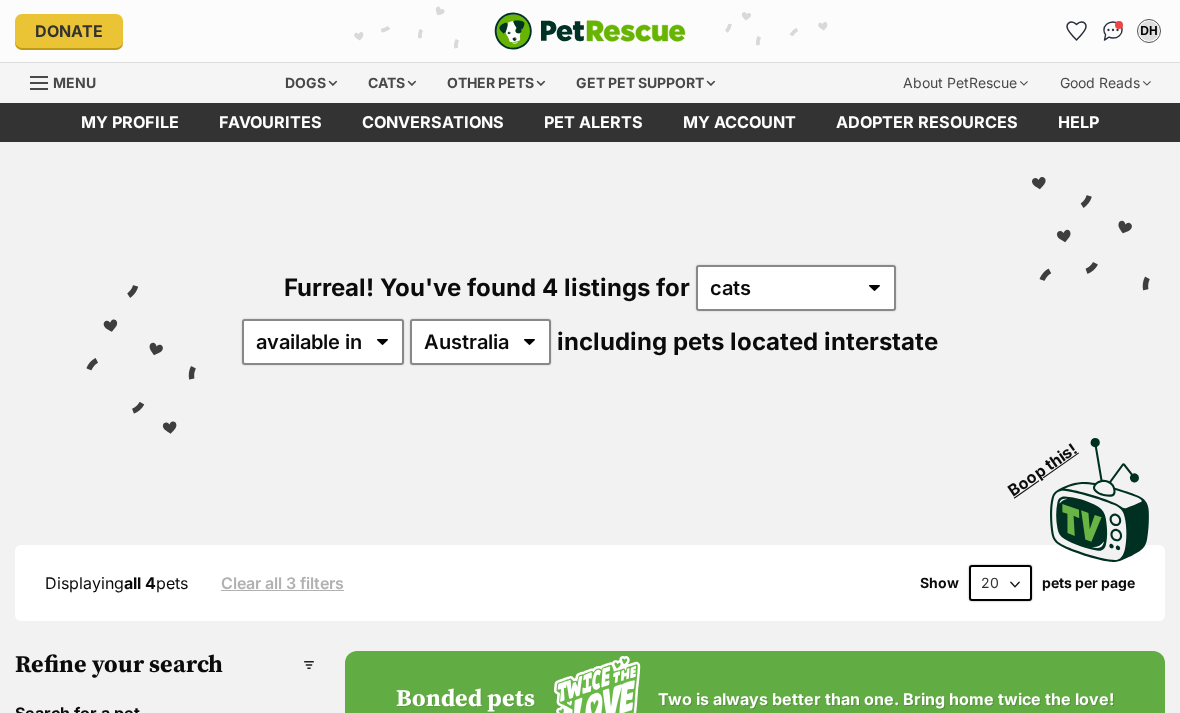 scroll, scrollTop: 0, scrollLeft: 0, axis: both 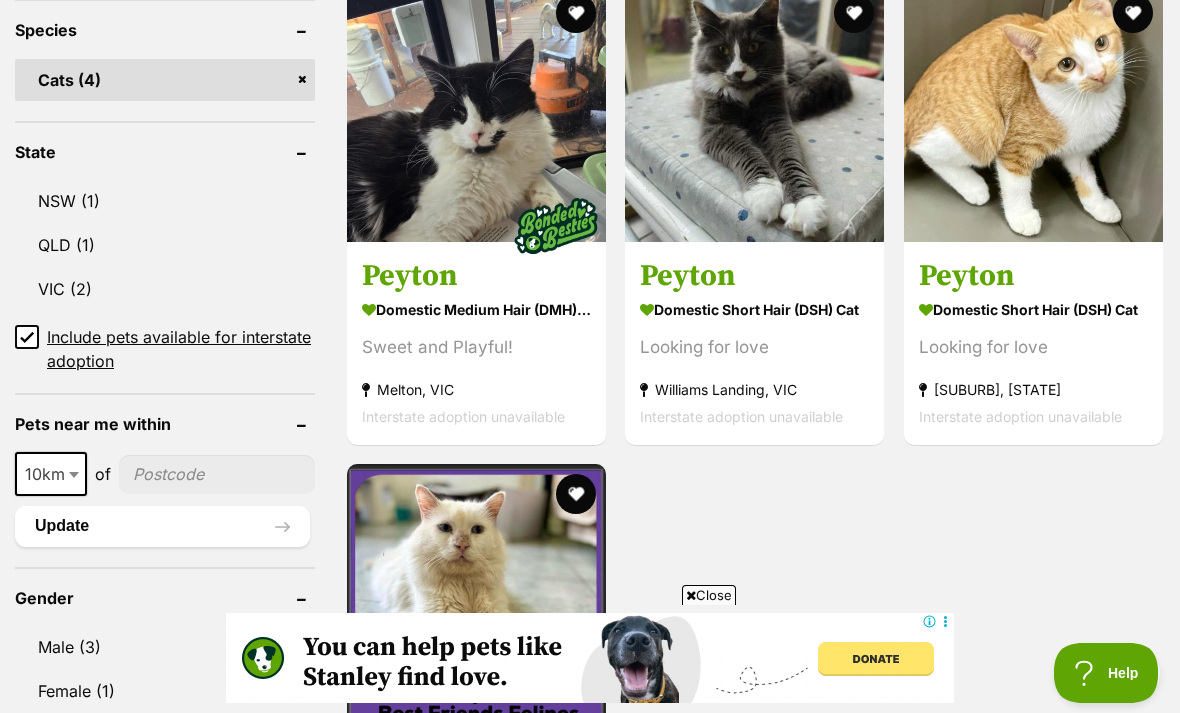 click on "Peyton" at bounding box center [476, 276] 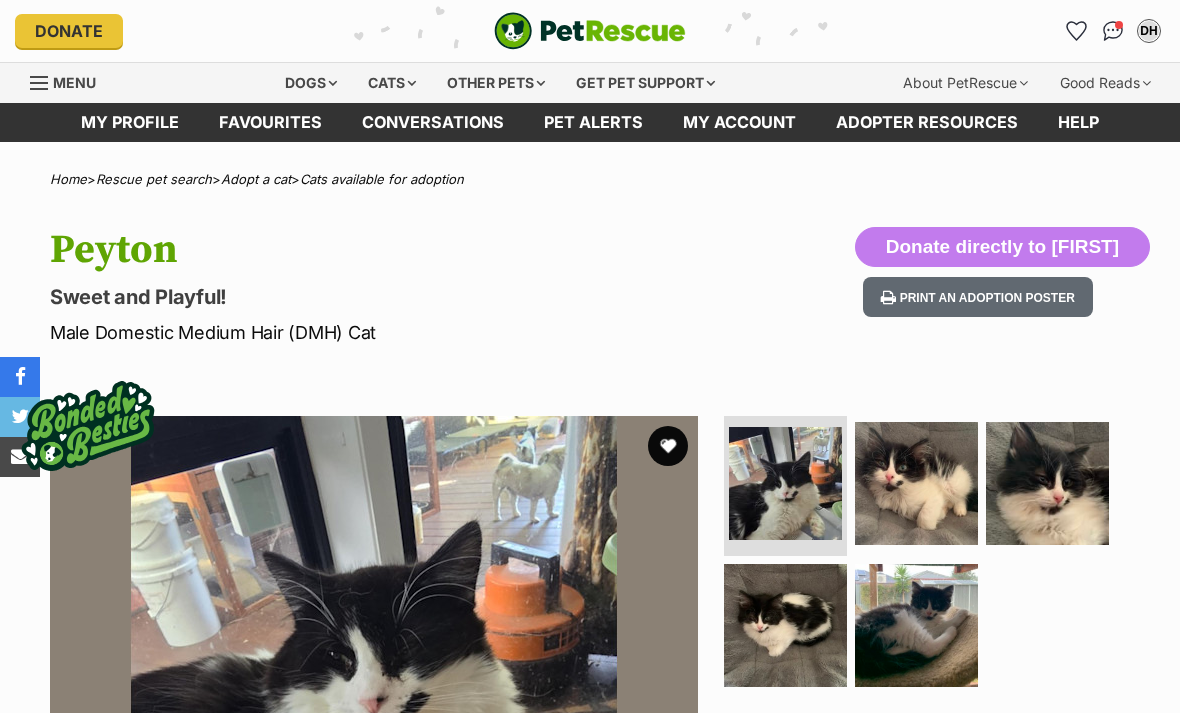 scroll, scrollTop: 52, scrollLeft: 0, axis: vertical 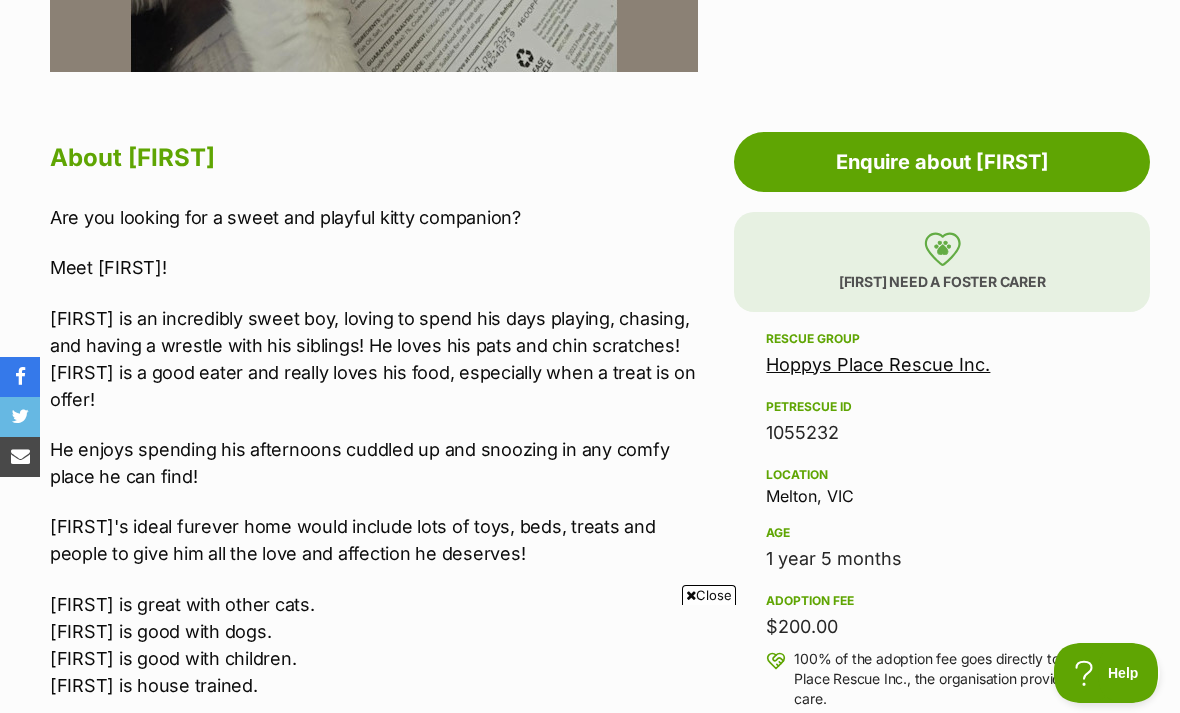 click on "Enquire about [PERSON]" at bounding box center (942, 162) 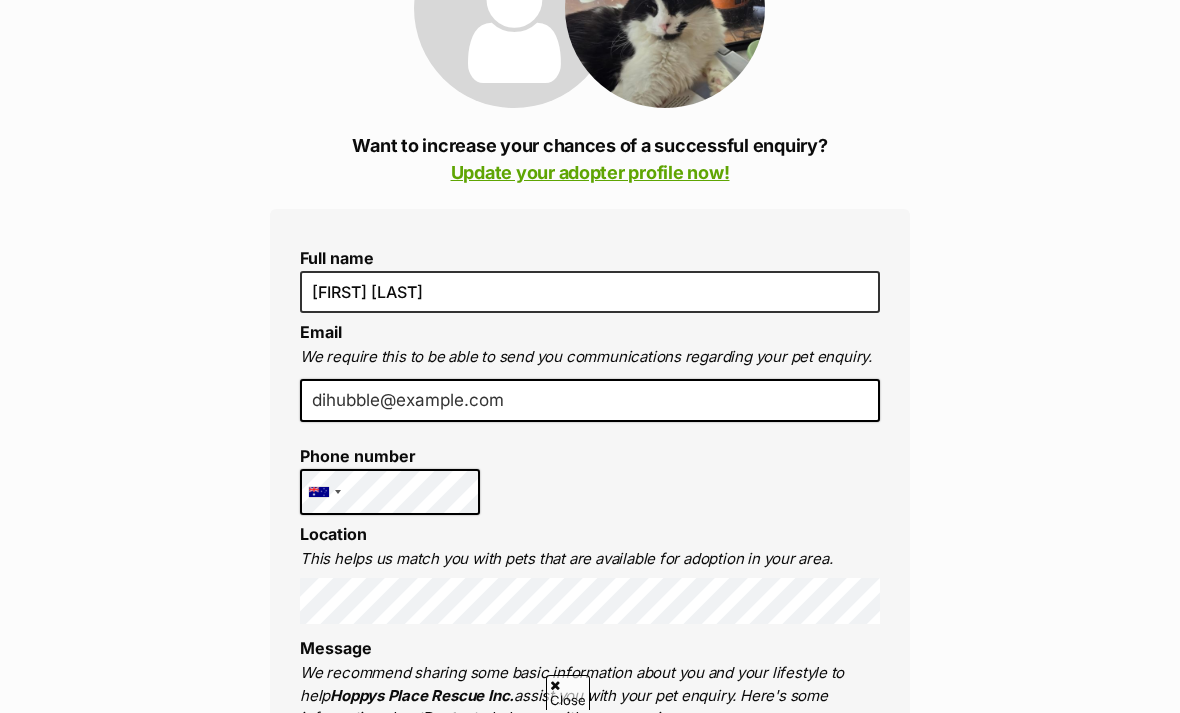 scroll, scrollTop: 0, scrollLeft: 0, axis: both 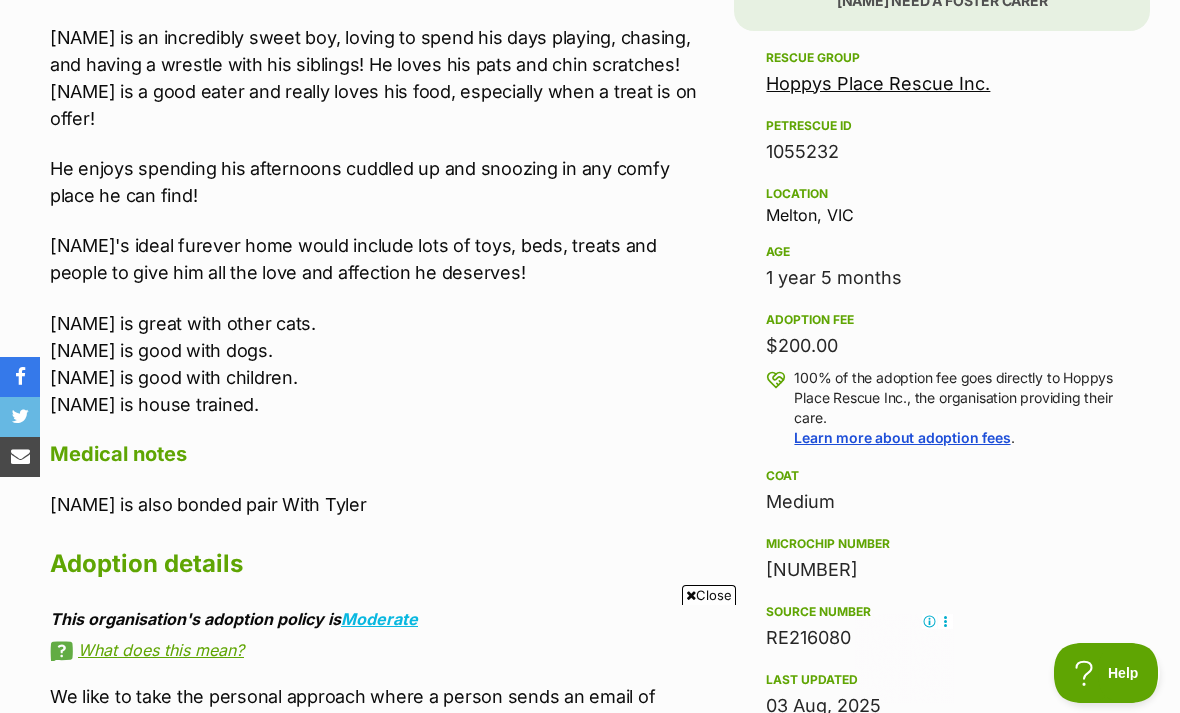 click on "Hoppys Place Rescue Inc." at bounding box center (878, 83) 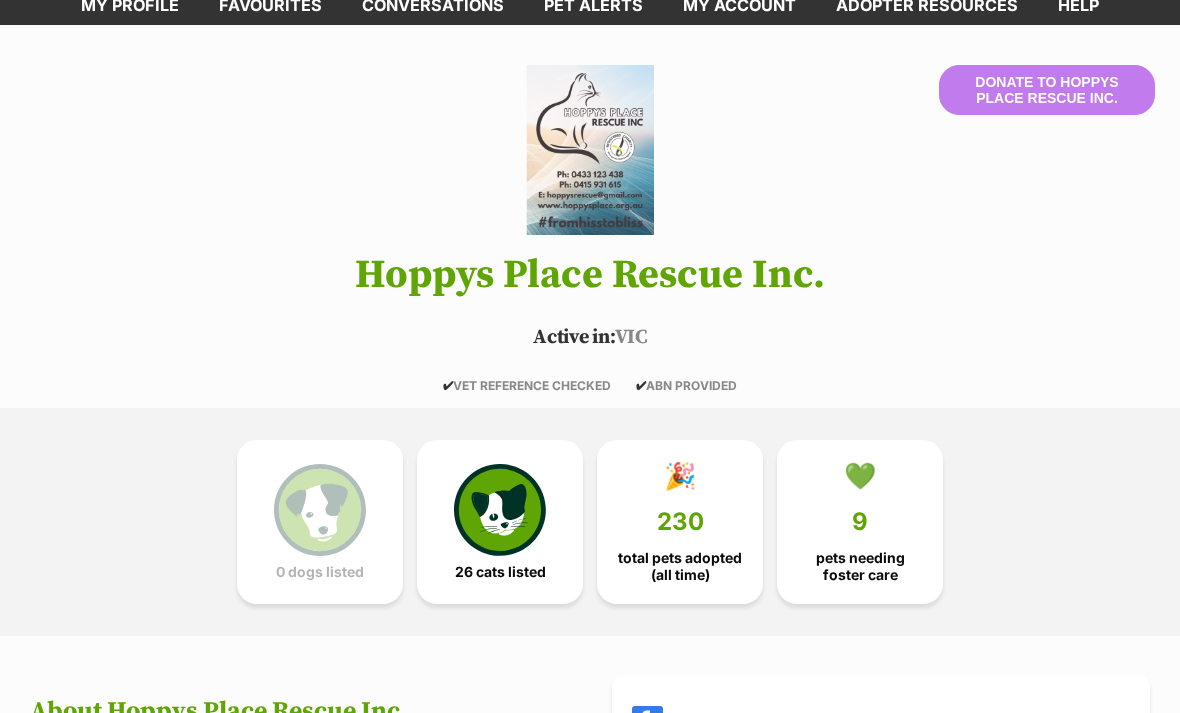 scroll, scrollTop: 192, scrollLeft: 0, axis: vertical 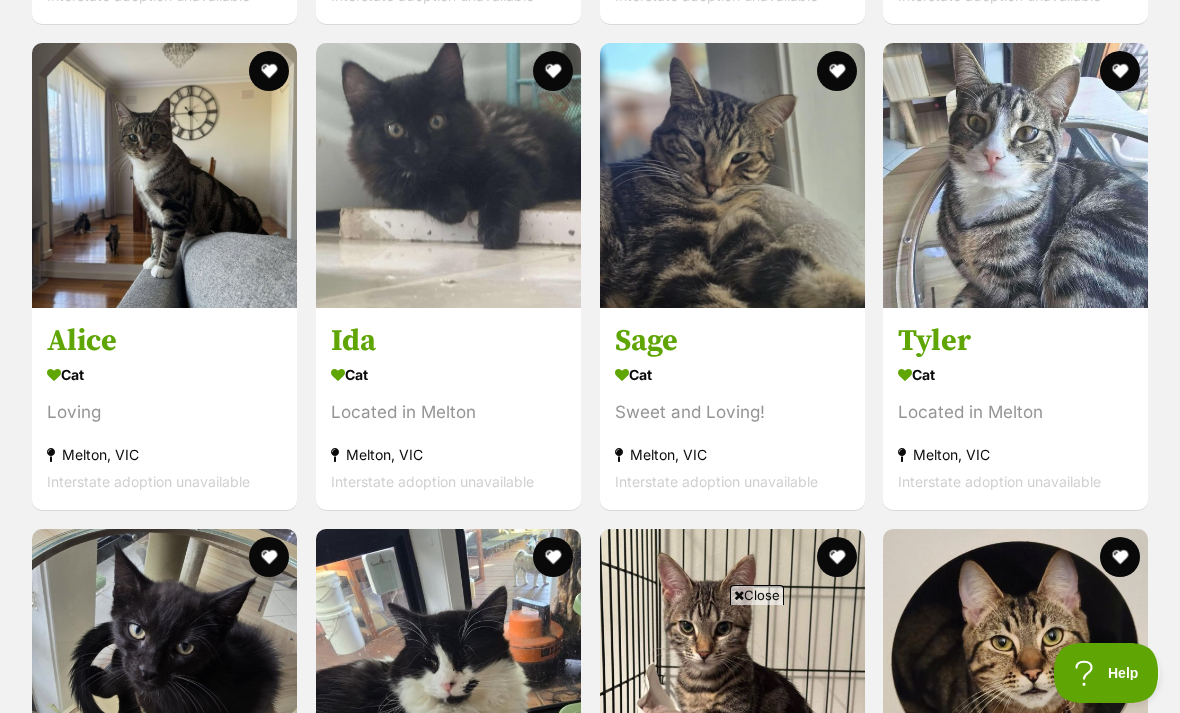 click on "Tyler" at bounding box center (1015, 341) 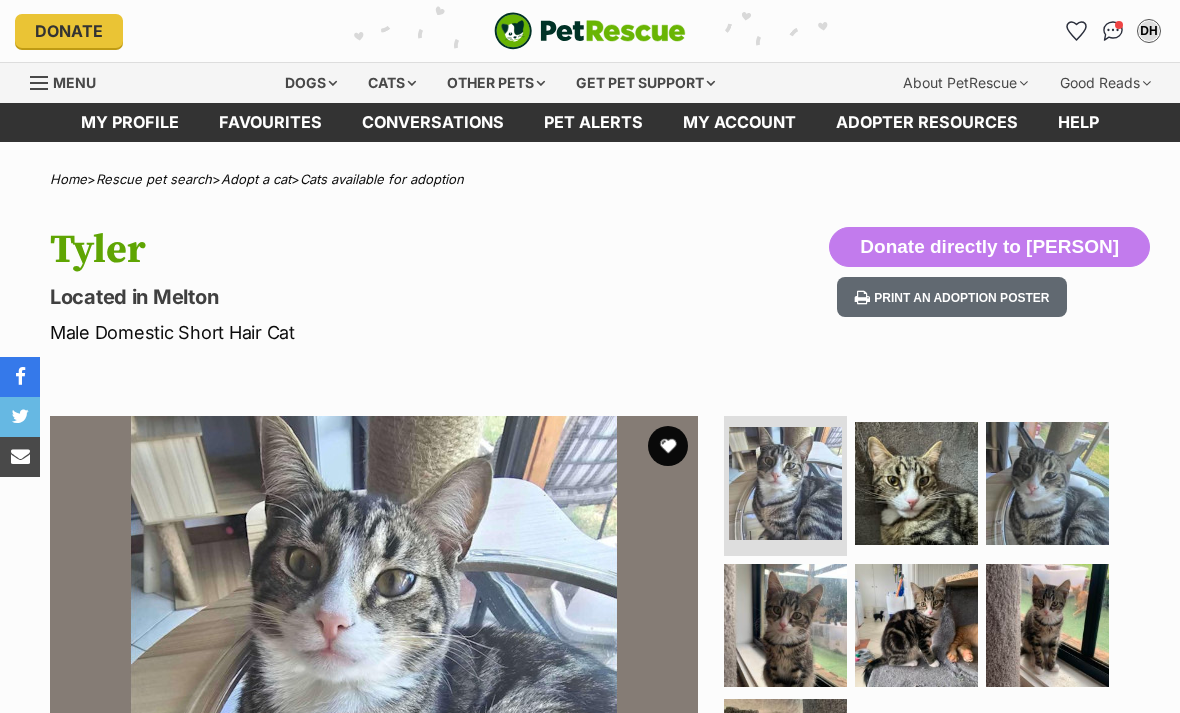 scroll, scrollTop: 0, scrollLeft: 0, axis: both 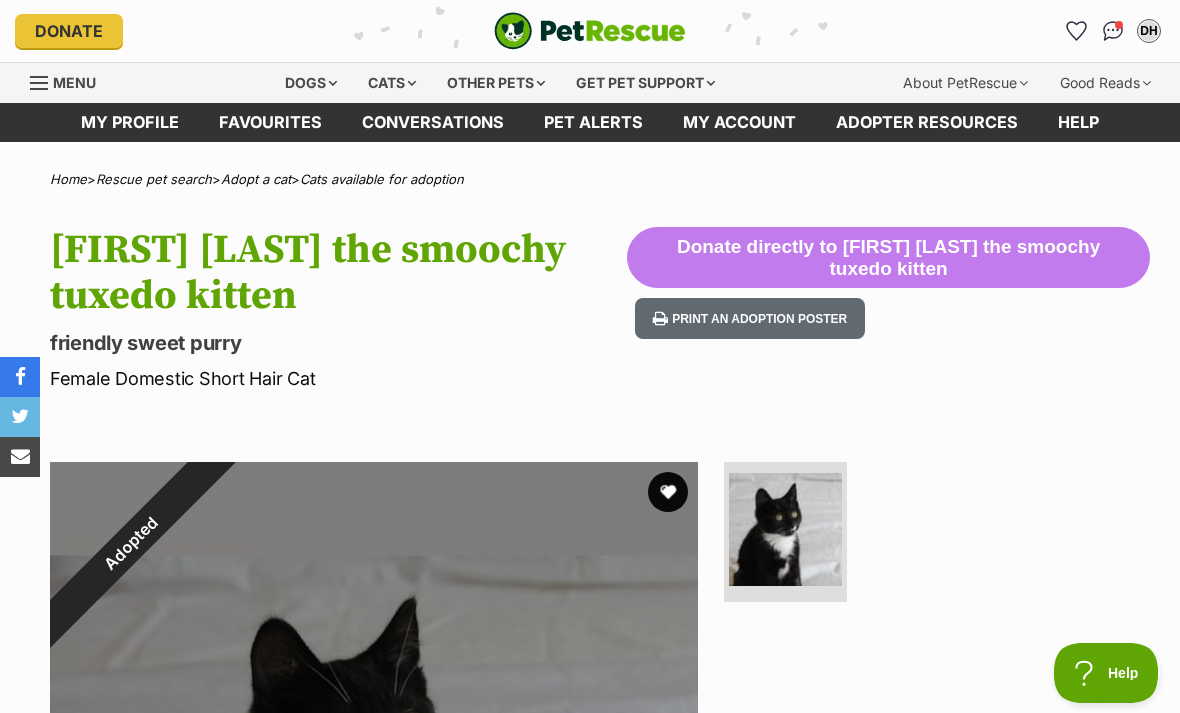 click on "Cats" at bounding box center (392, 83) 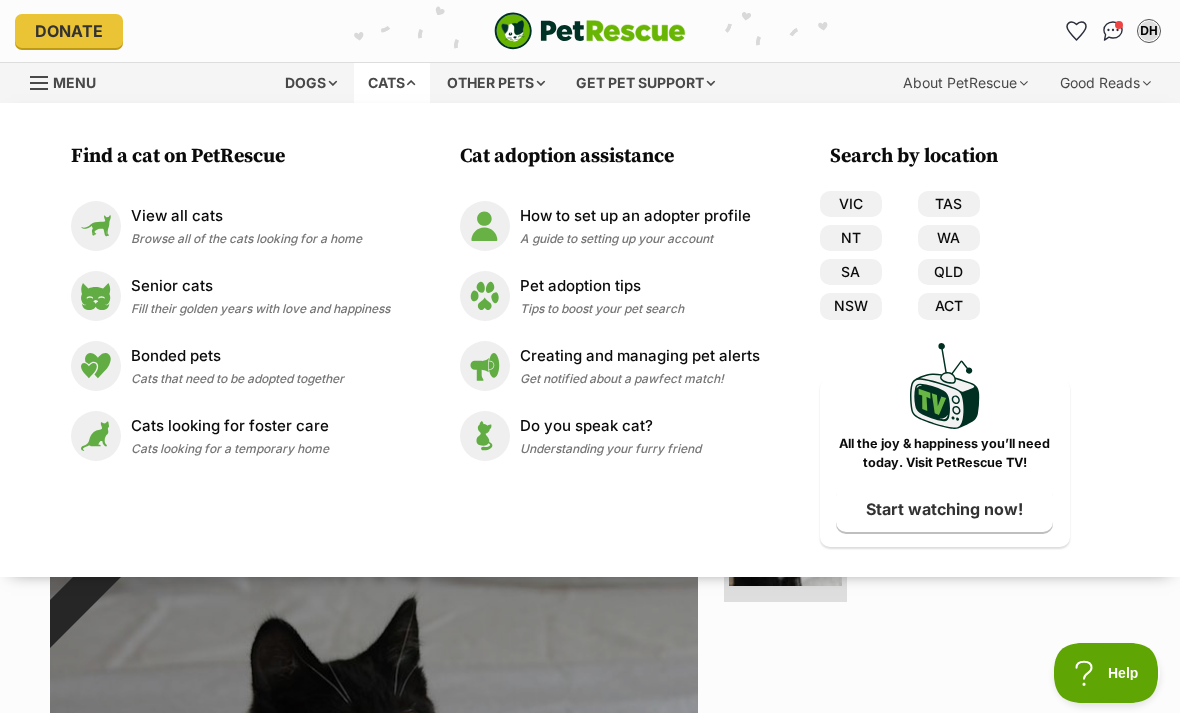 scroll, scrollTop: 0, scrollLeft: 0, axis: both 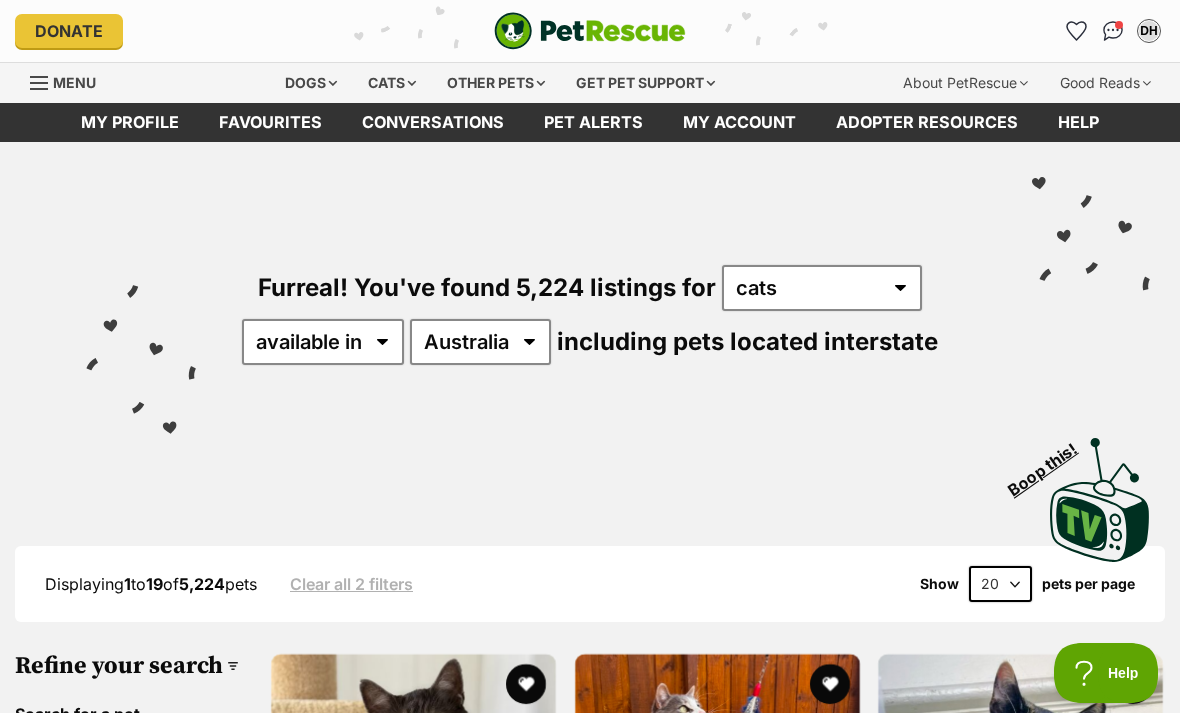select on "VIC" 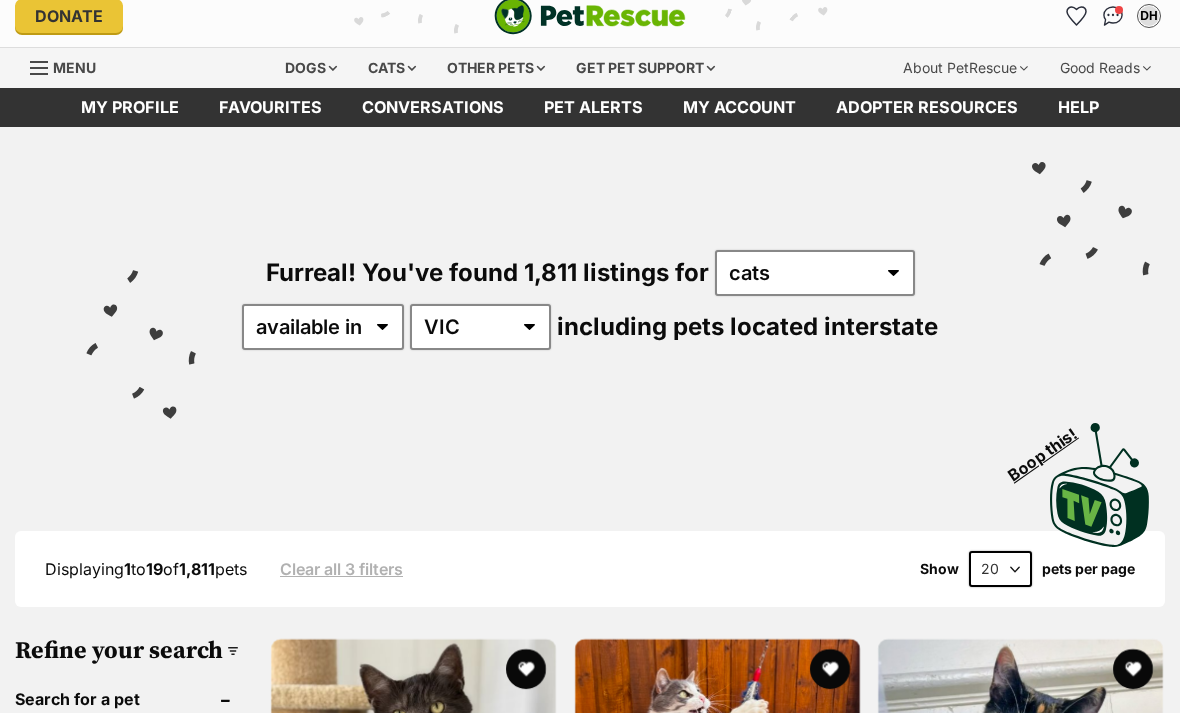 scroll, scrollTop: 0, scrollLeft: 0, axis: both 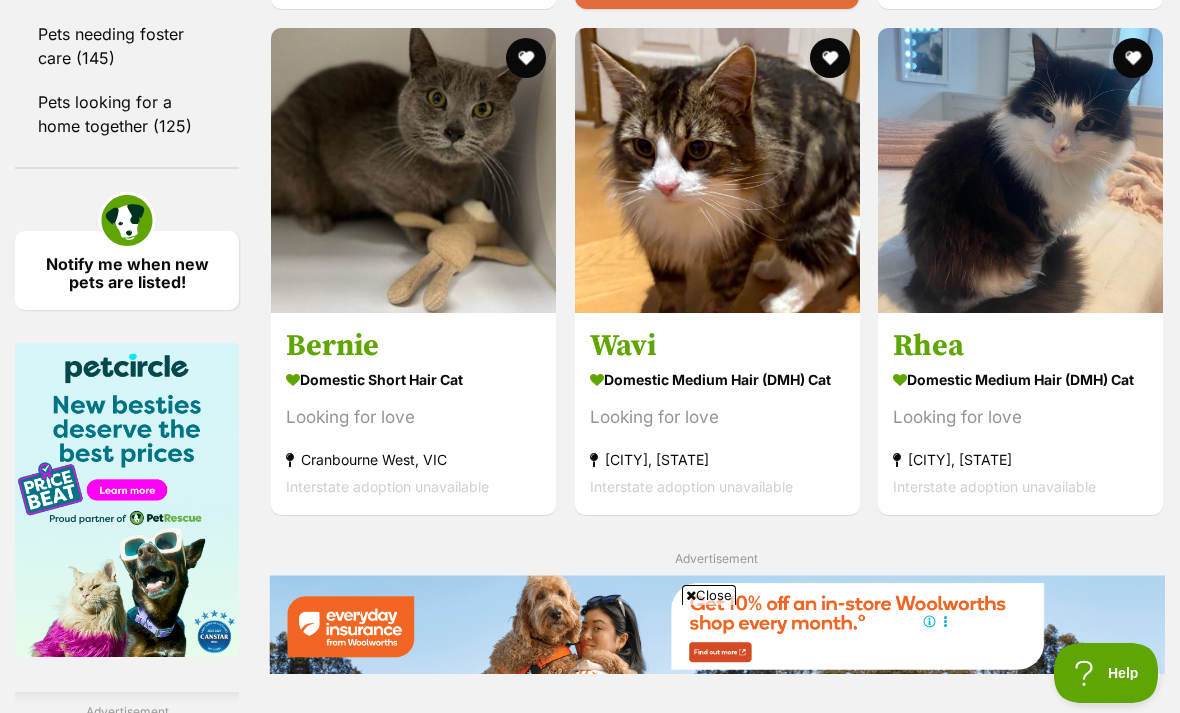 click on "Advanced" at bounding box center [127, -59] 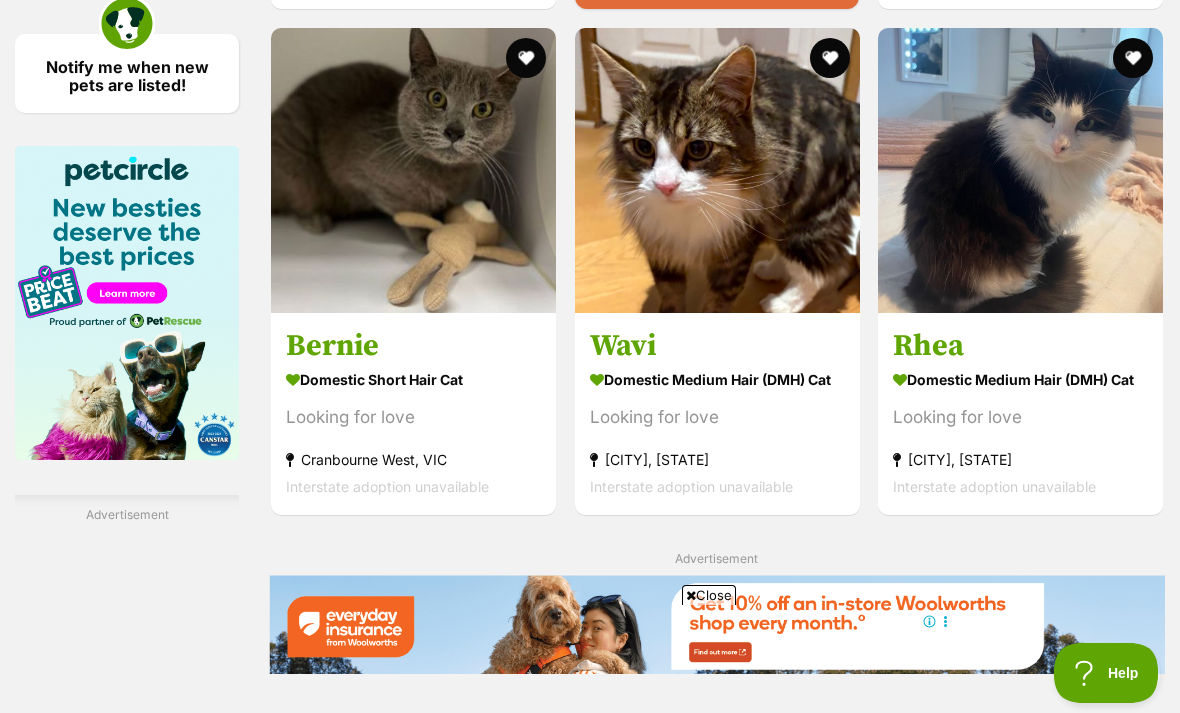 click on "Advanced" at bounding box center (127, -59) 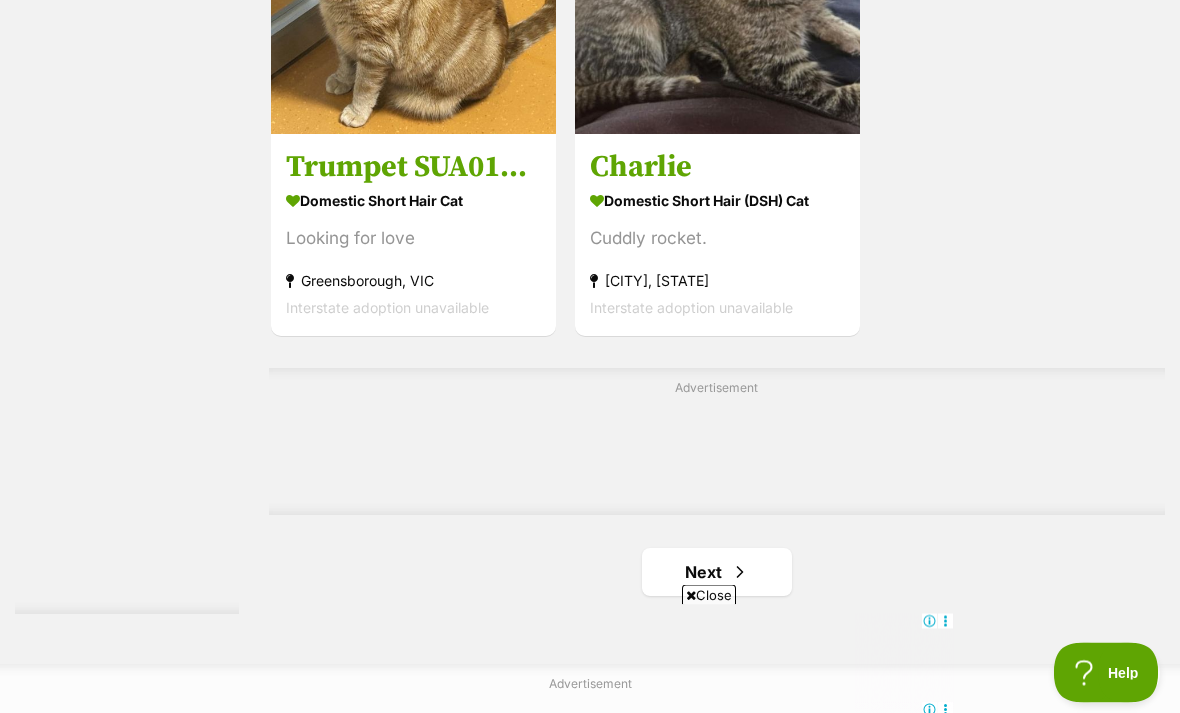 scroll, scrollTop: 4310, scrollLeft: 0, axis: vertical 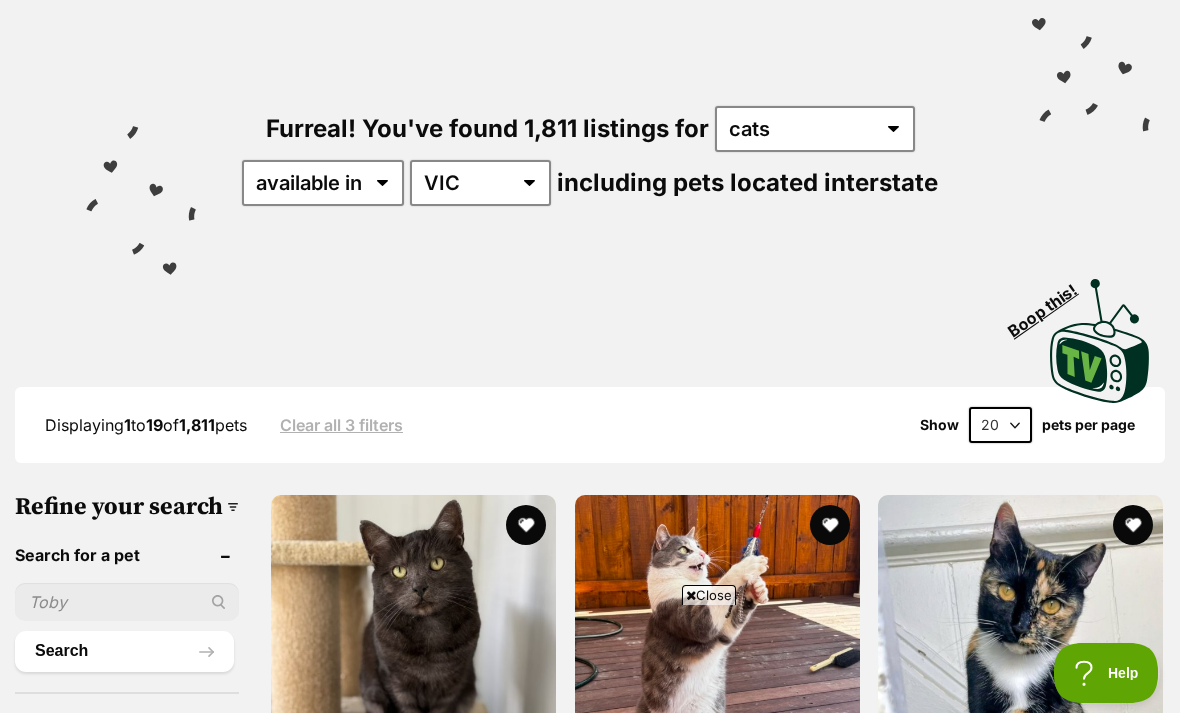 click at bounding box center (127, 602) 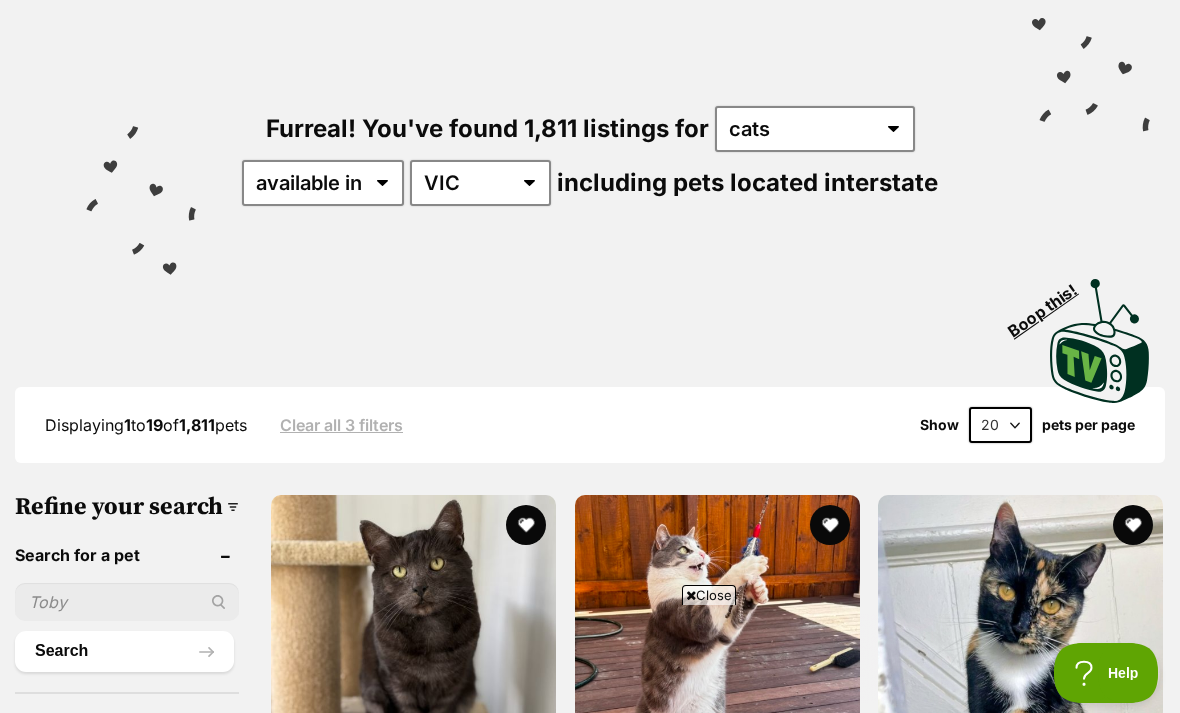 scroll, scrollTop: 189, scrollLeft: 0, axis: vertical 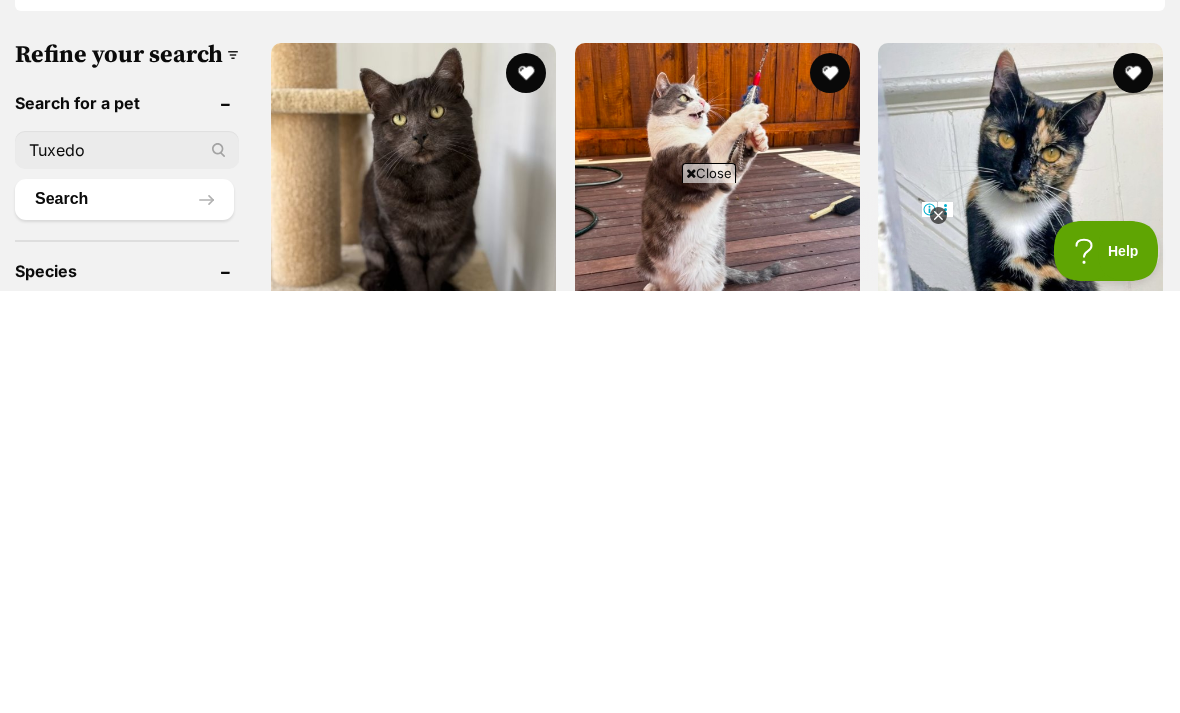 type on "Tuxedo" 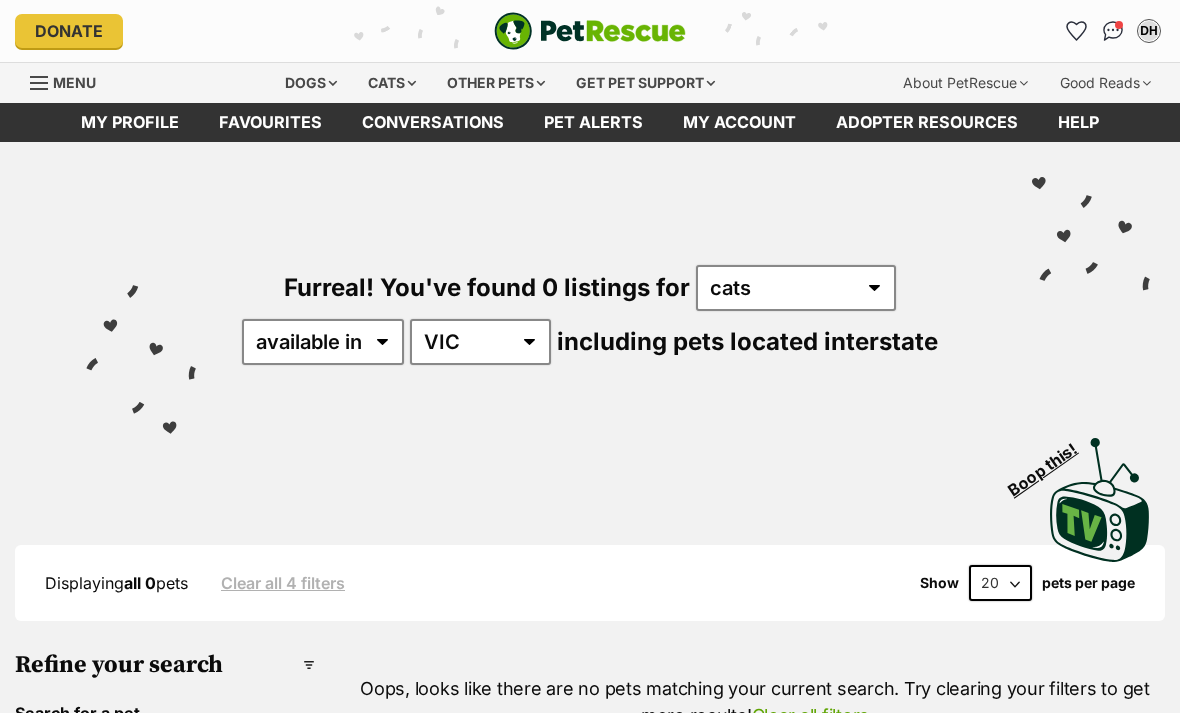 scroll, scrollTop: 0, scrollLeft: 0, axis: both 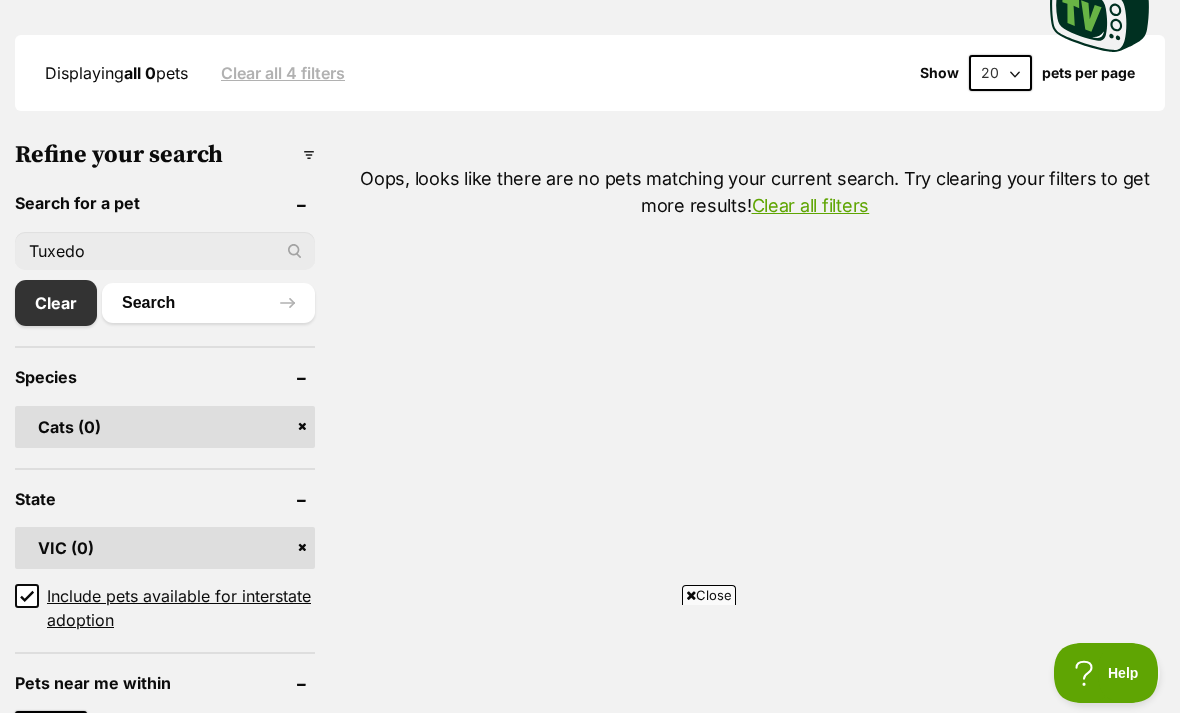 click on "Tuxedo" at bounding box center [165, 251] 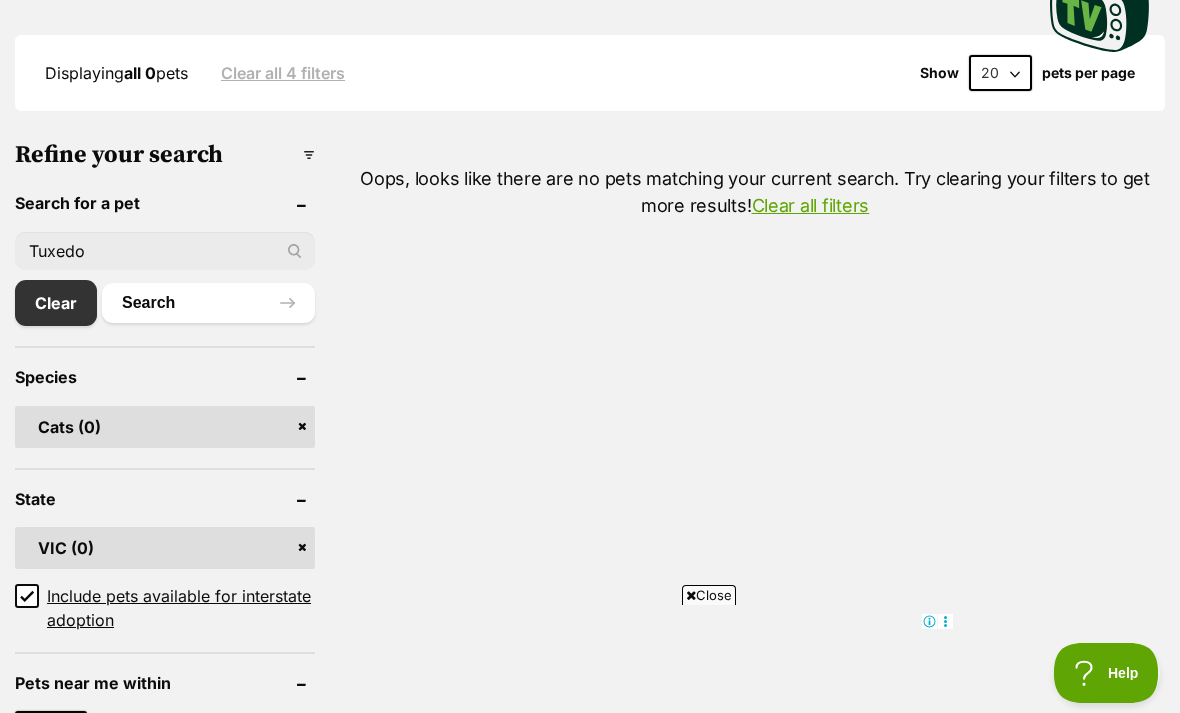 scroll, scrollTop: 0, scrollLeft: 0, axis: both 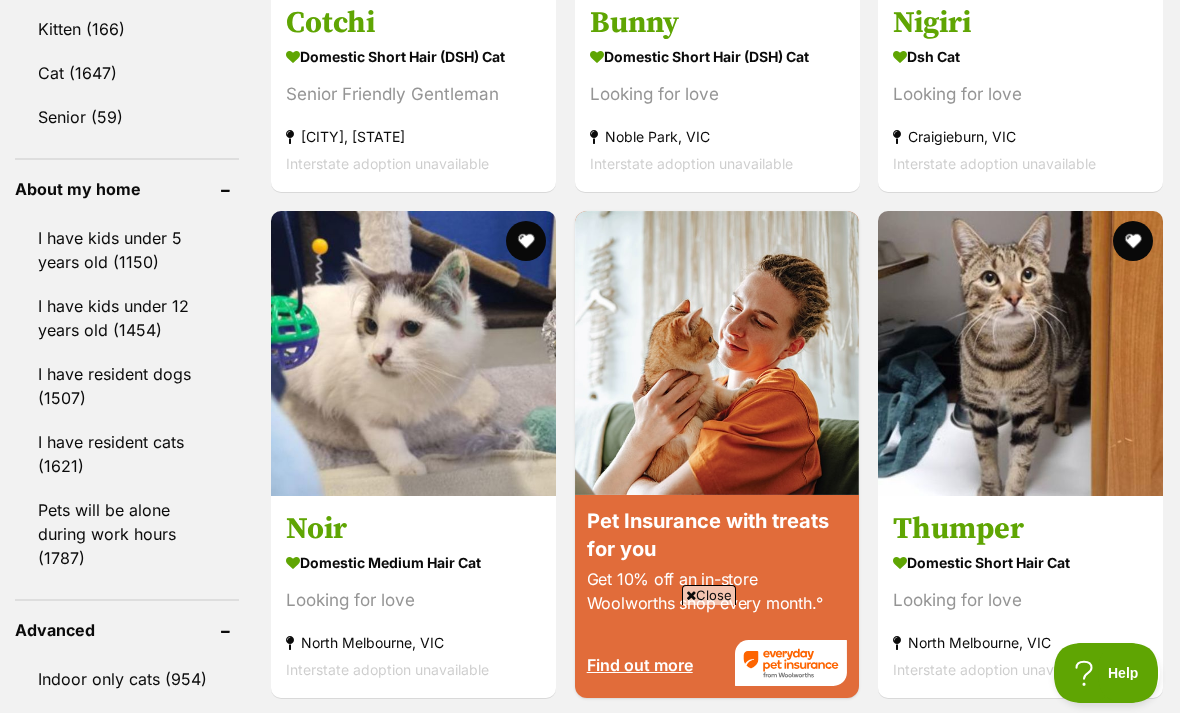click on "Pets will be alone during work hours (1787)" at bounding box center [127, 534] 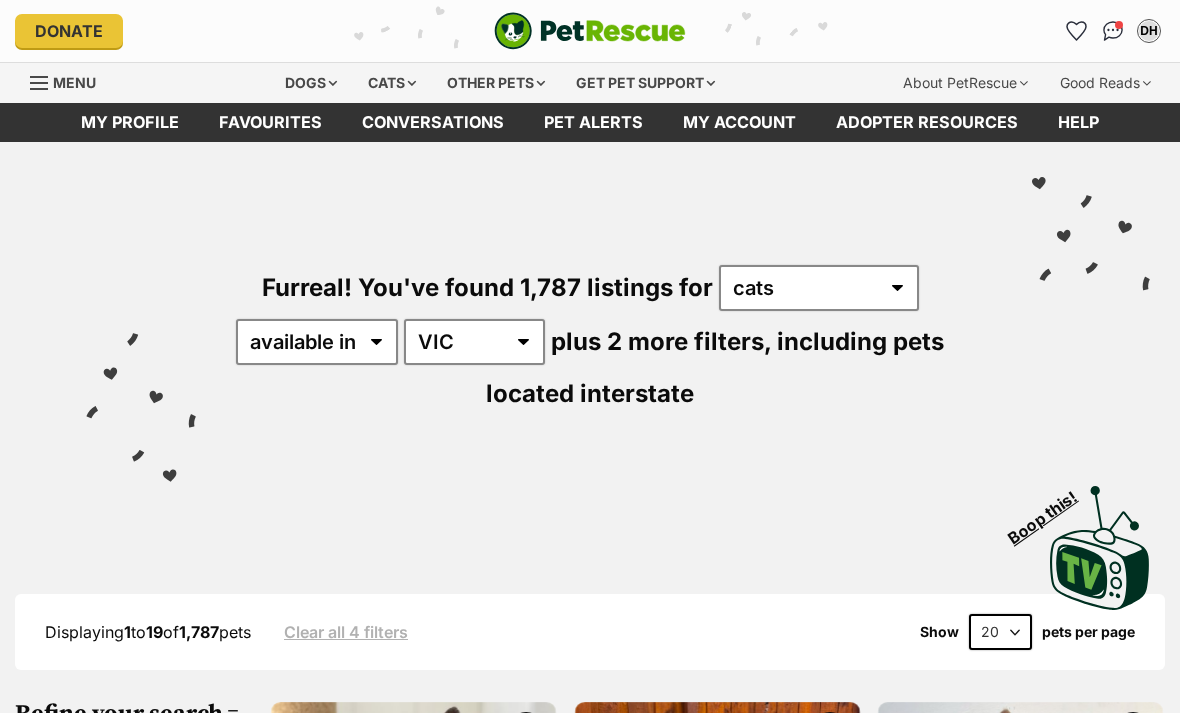 scroll, scrollTop: 0, scrollLeft: 0, axis: both 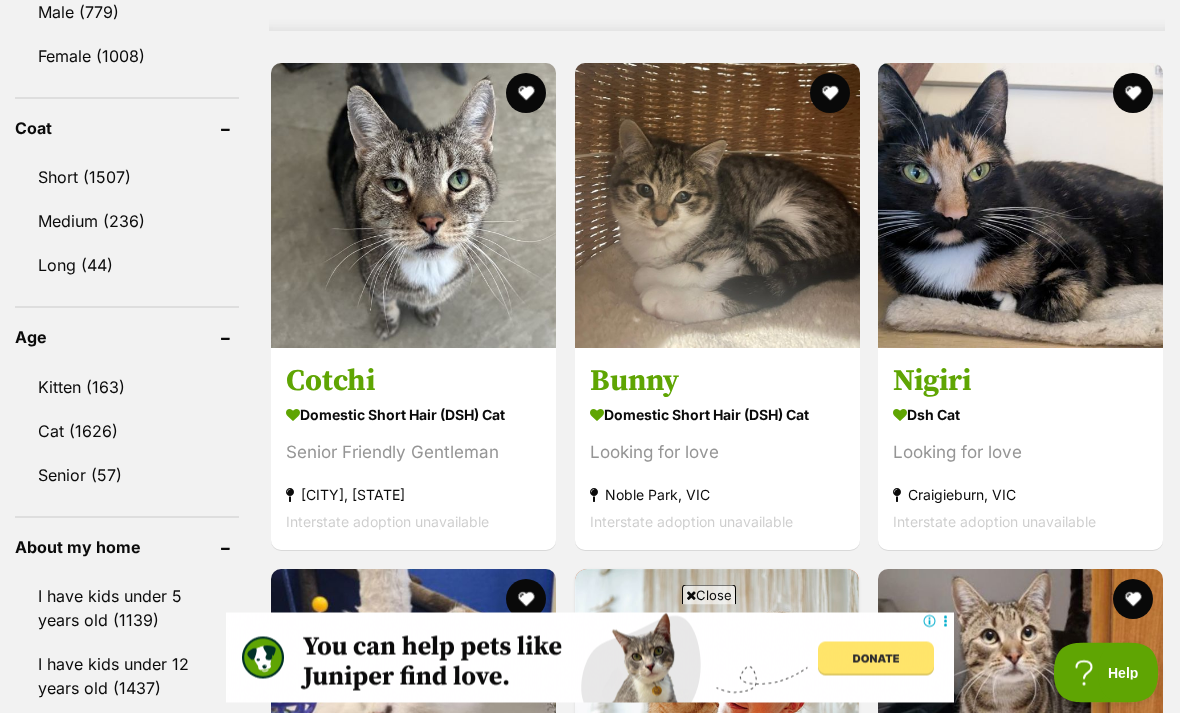 click on "Cat (1626)" at bounding box center (127, 432) 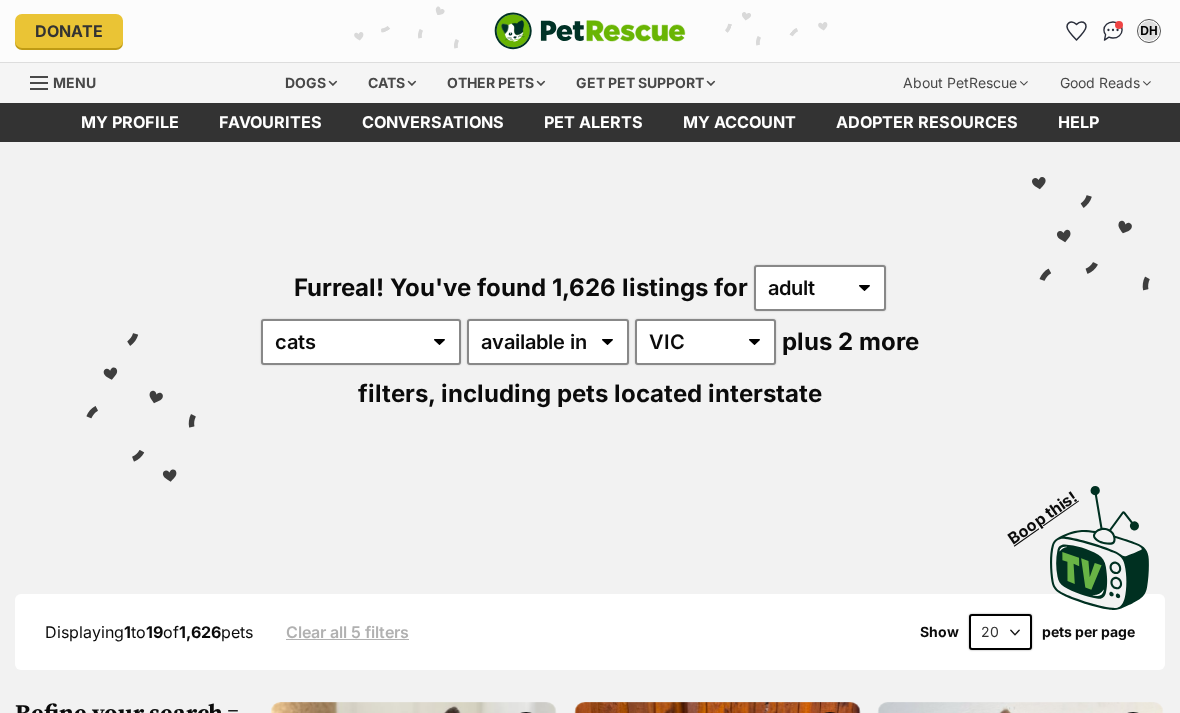 scroll, scrollTop: 0, scrollLeft: 0, axis: both 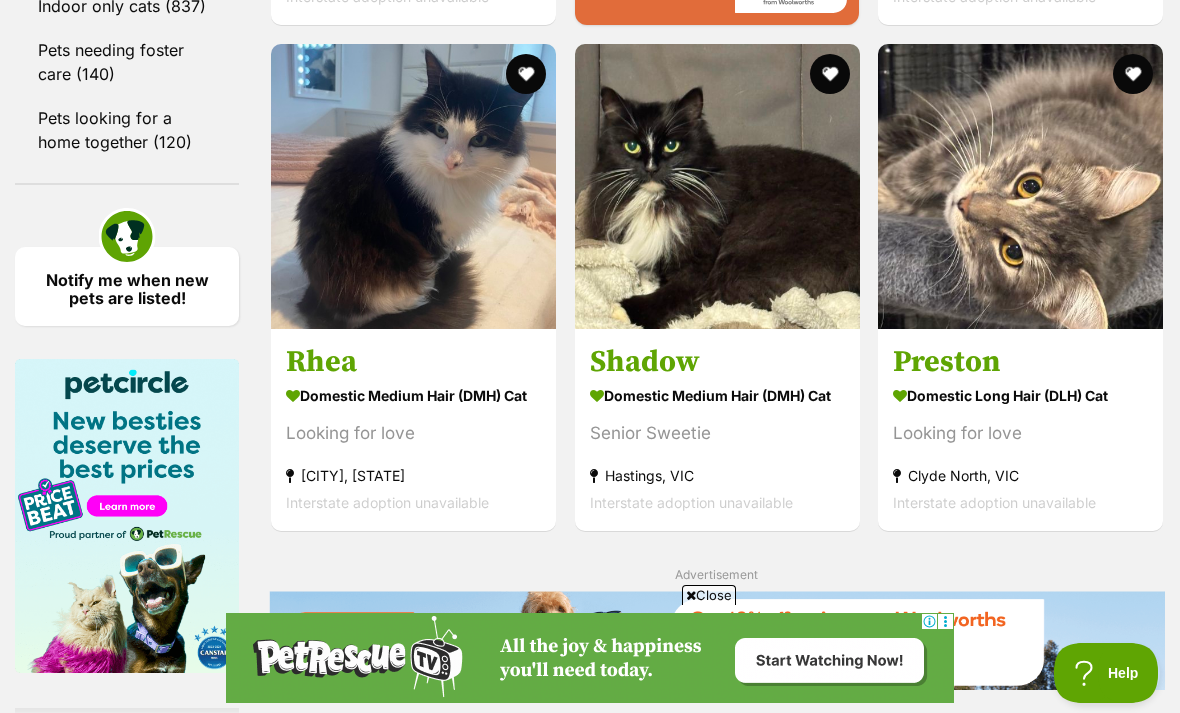 click on "Rhea" at bounding box center (413, 362) 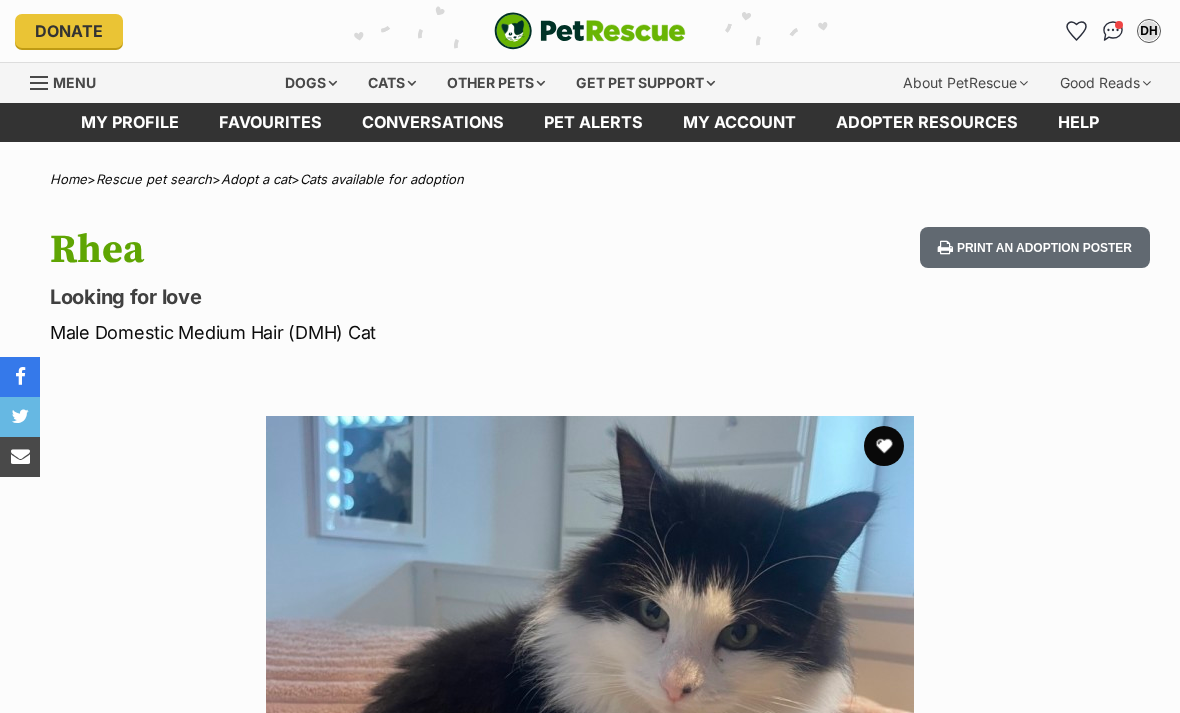 scroll, scrollTop: 0, scrollLeft: 0, axis: both 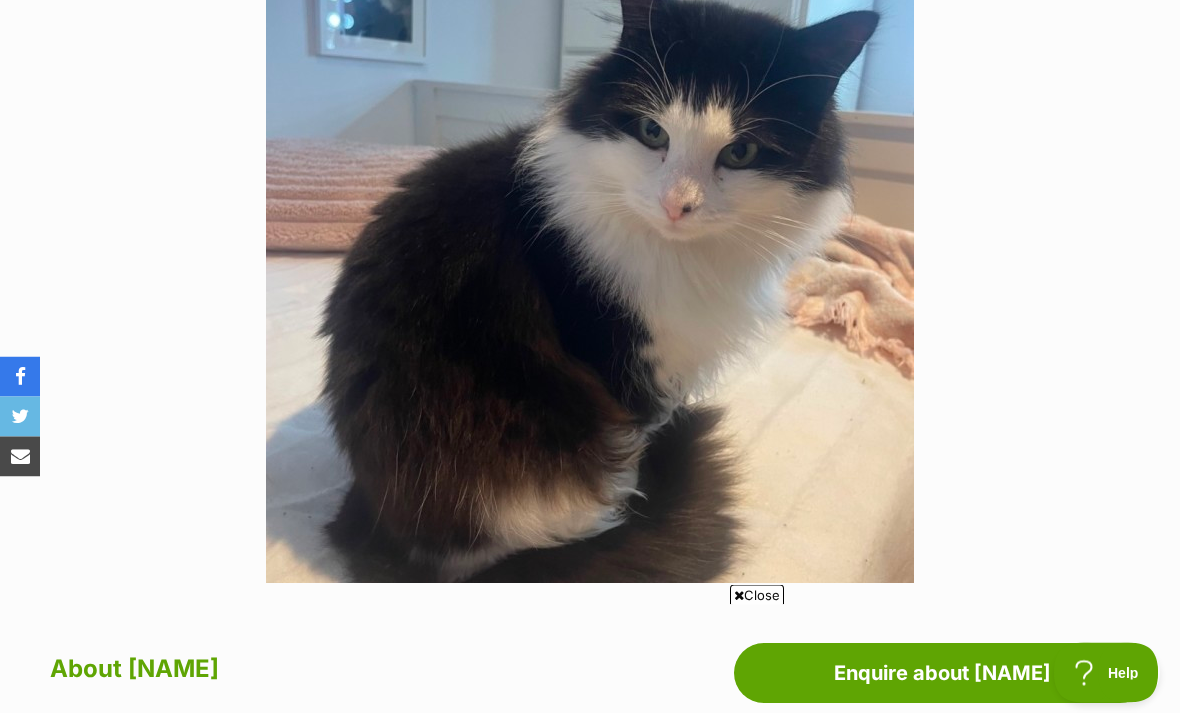 click at bounding box center (590, 260) 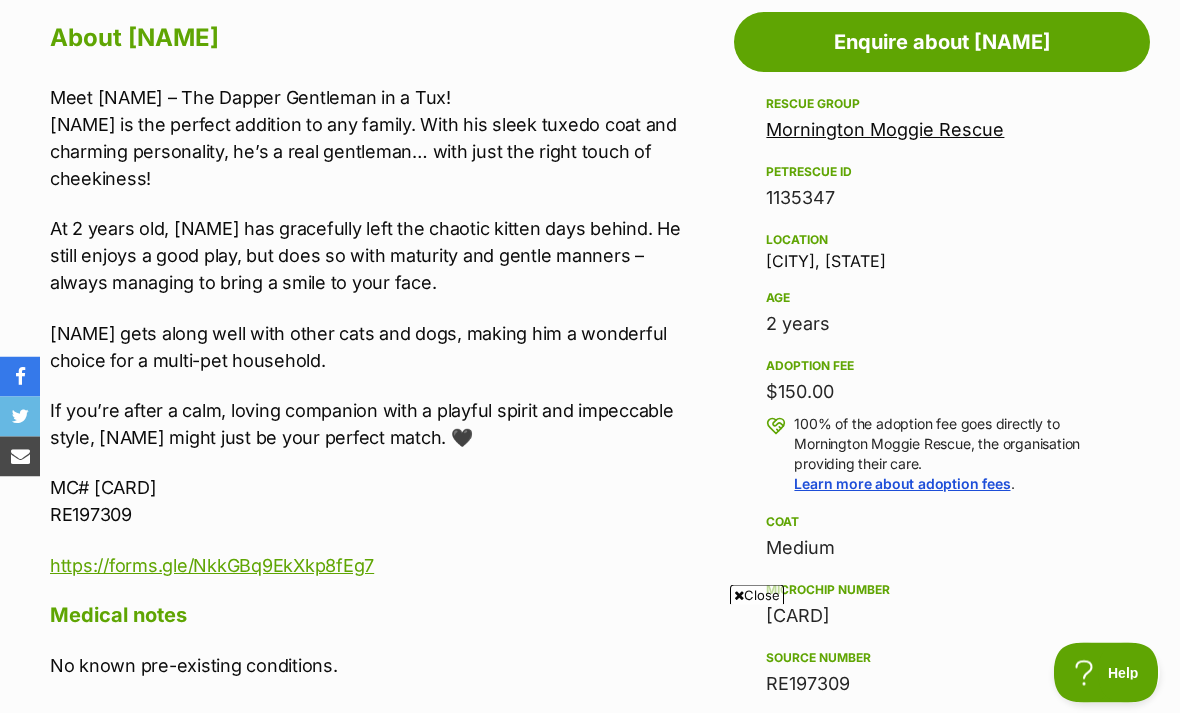 scroll, scrollTop: 1112, scrollLeft: 0, axis: vertical 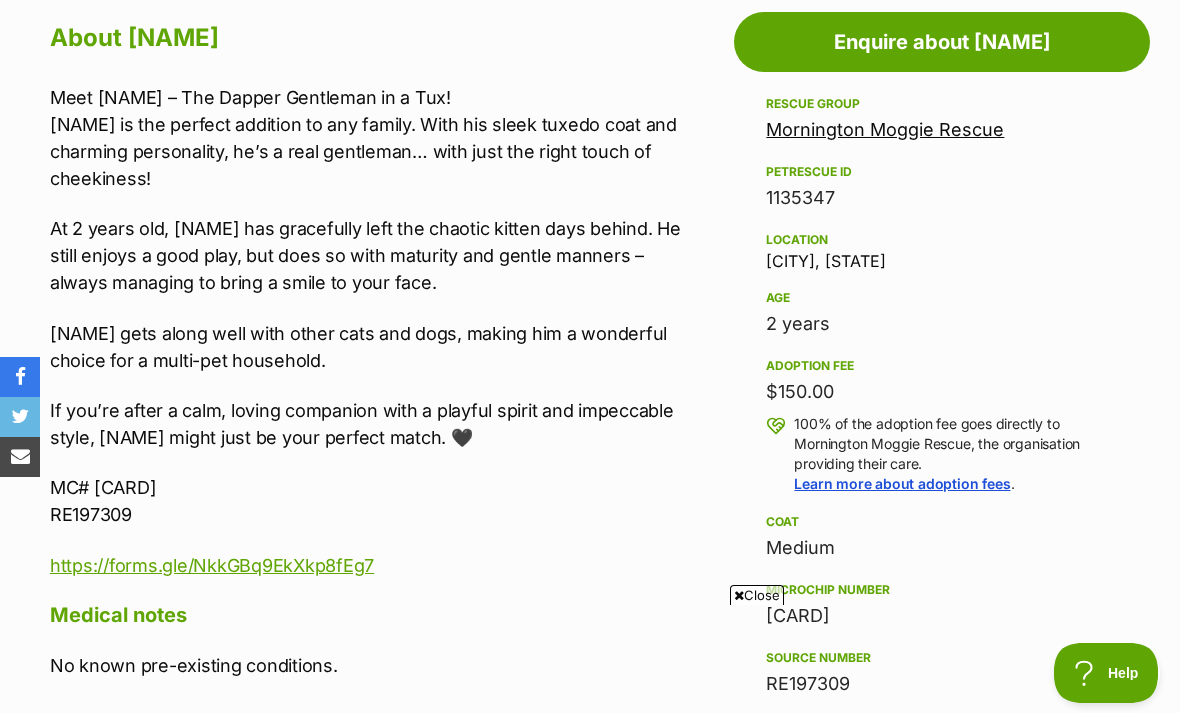 click on "Mornington Moggie Rescue" at bounding box center (885, 129) 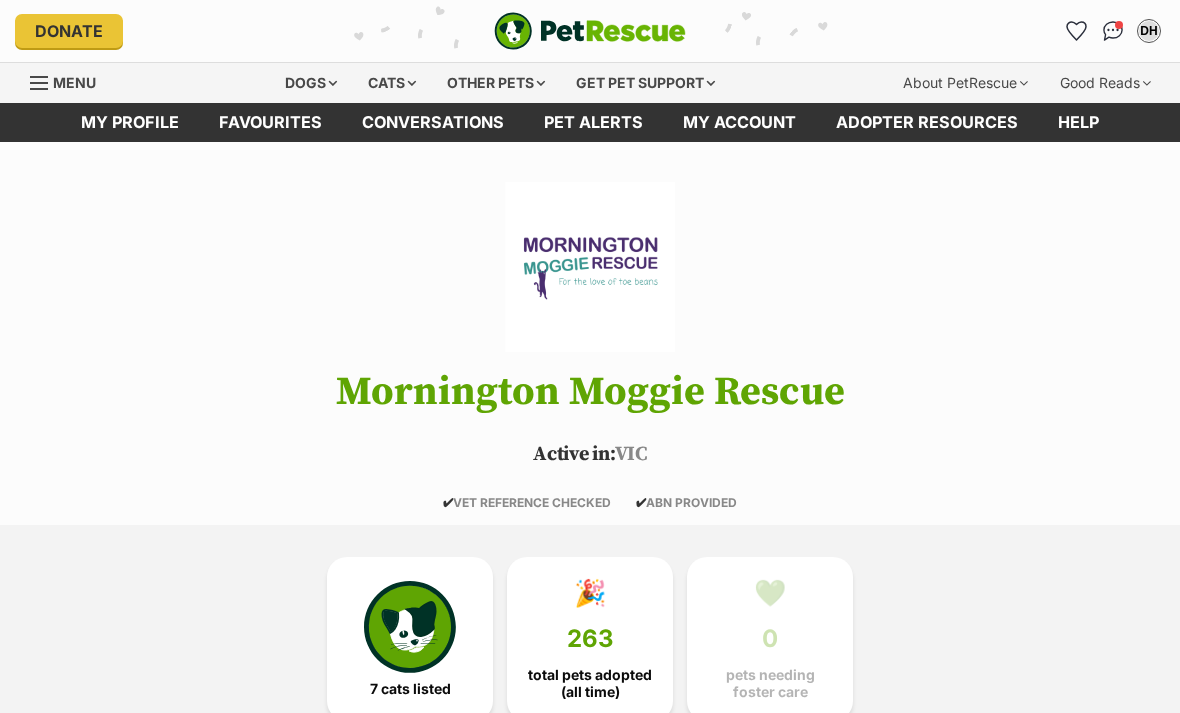 scroll, scrollTop: 0, scrollLeft: 0, axis: both 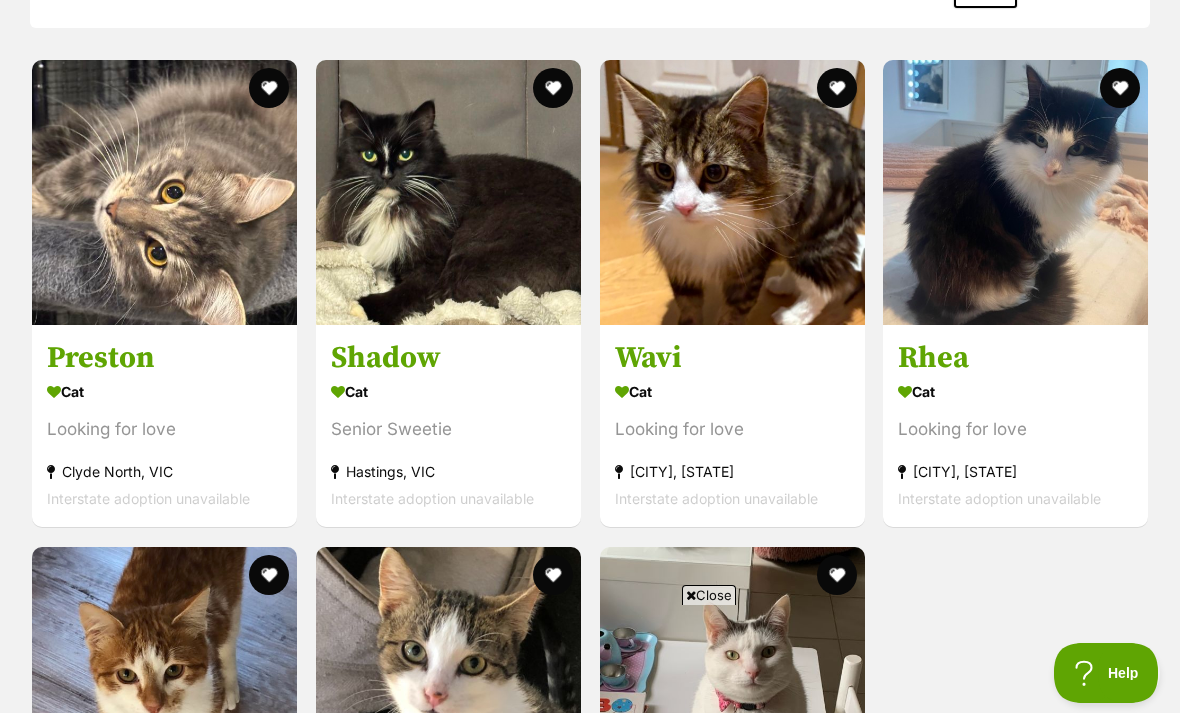 click on "Wavi" at bounding box center [732, 359] 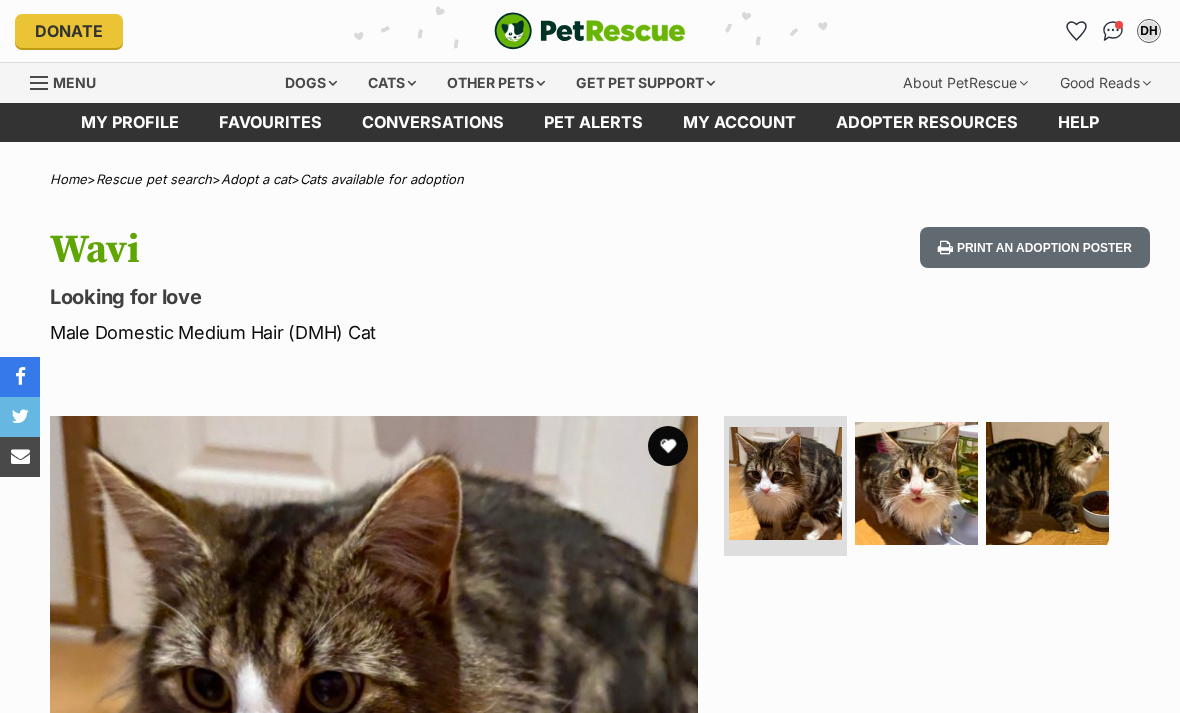 scroll, scrollTop: 0, scrollLeft: 0, axis: both 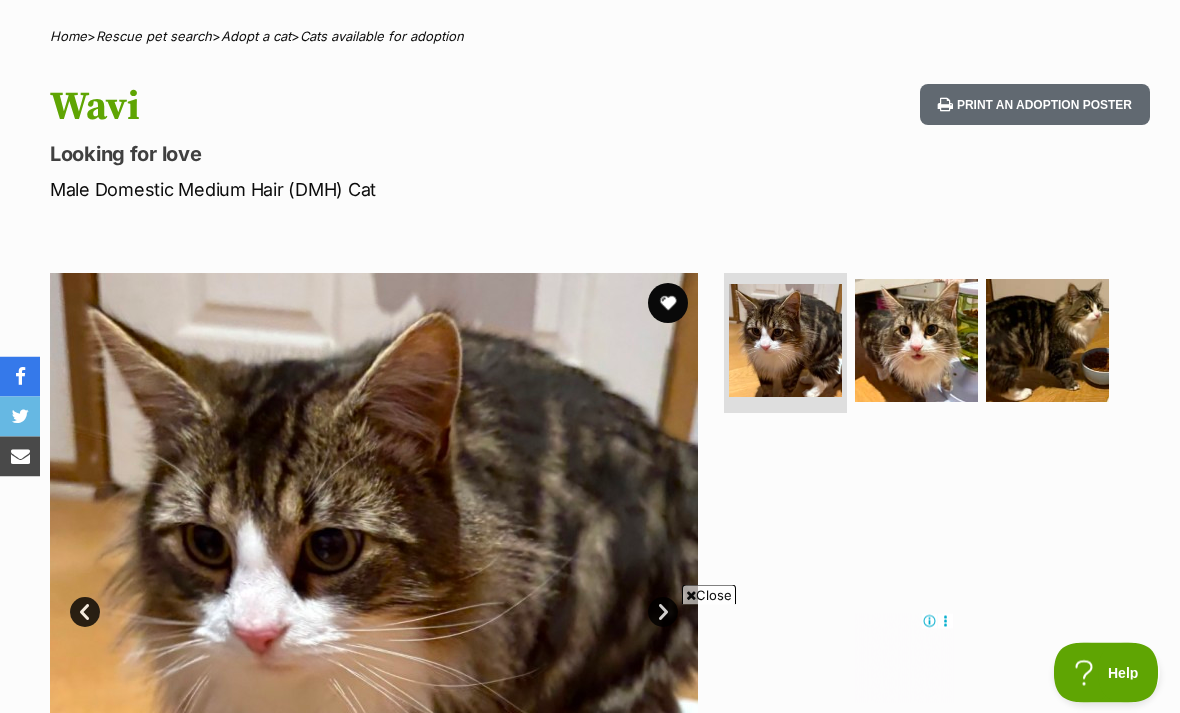 click on "Prev" at bounding box center [85, 613] 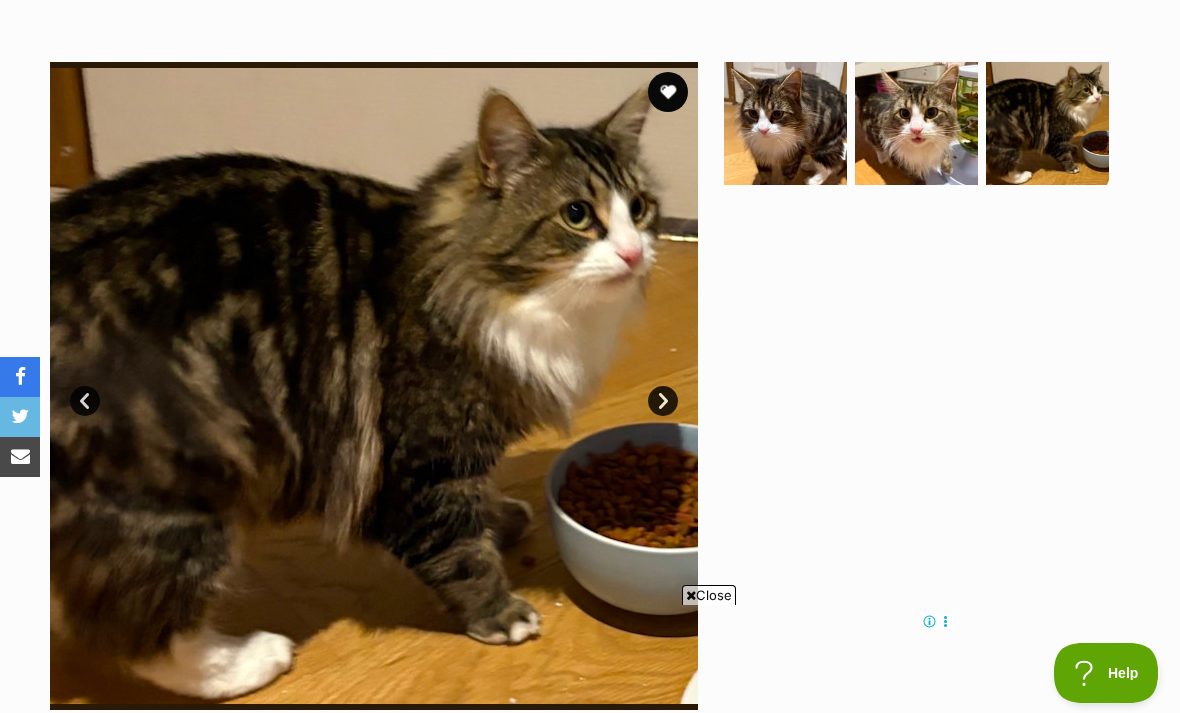 scroll, scrollTop: 361, scrollLeft: 0, axis: vertical 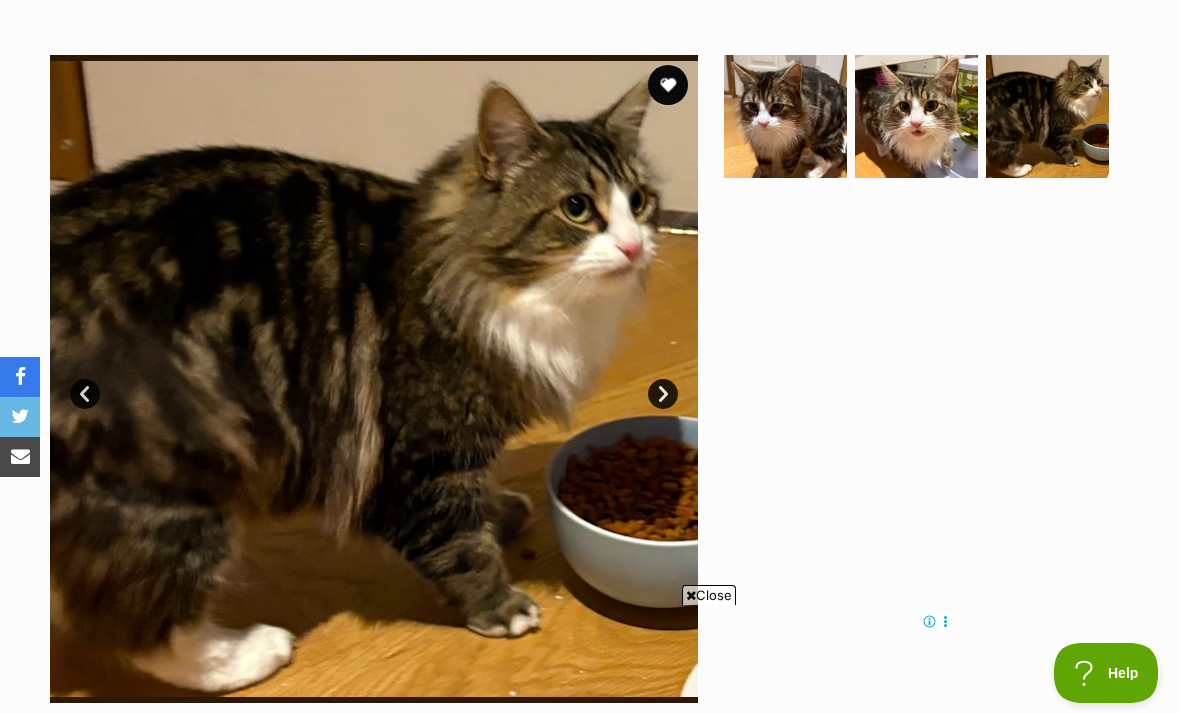 click on "Prev" at bounding box center [85, 394] 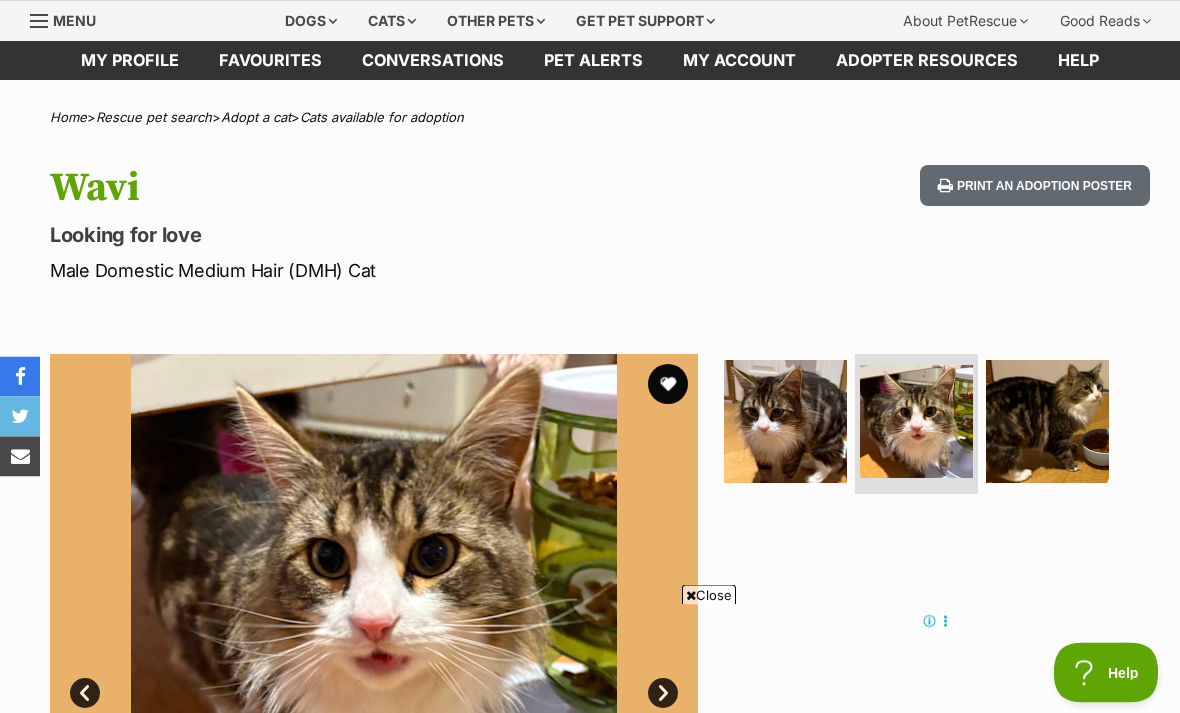 scroll, scrollTop: 43, scrollLeft: 0, axis: vertical 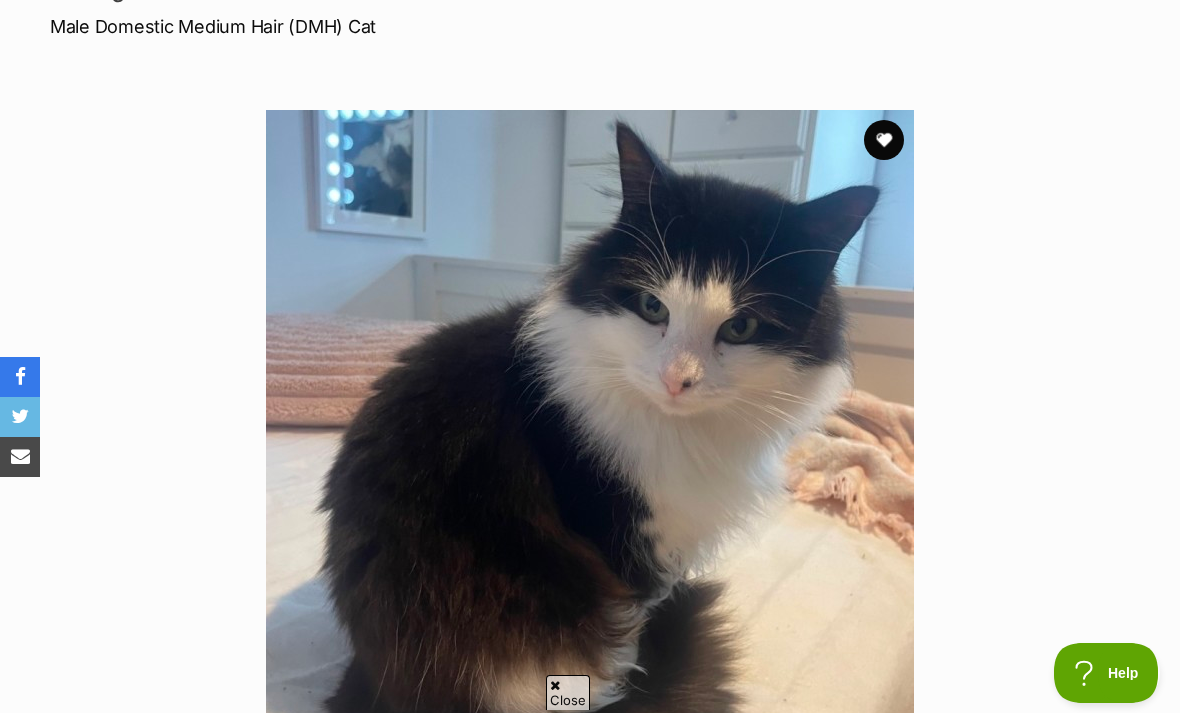 click on "Available
1
of 1 images
Next Prev 1" at bounding box center (590, 419) 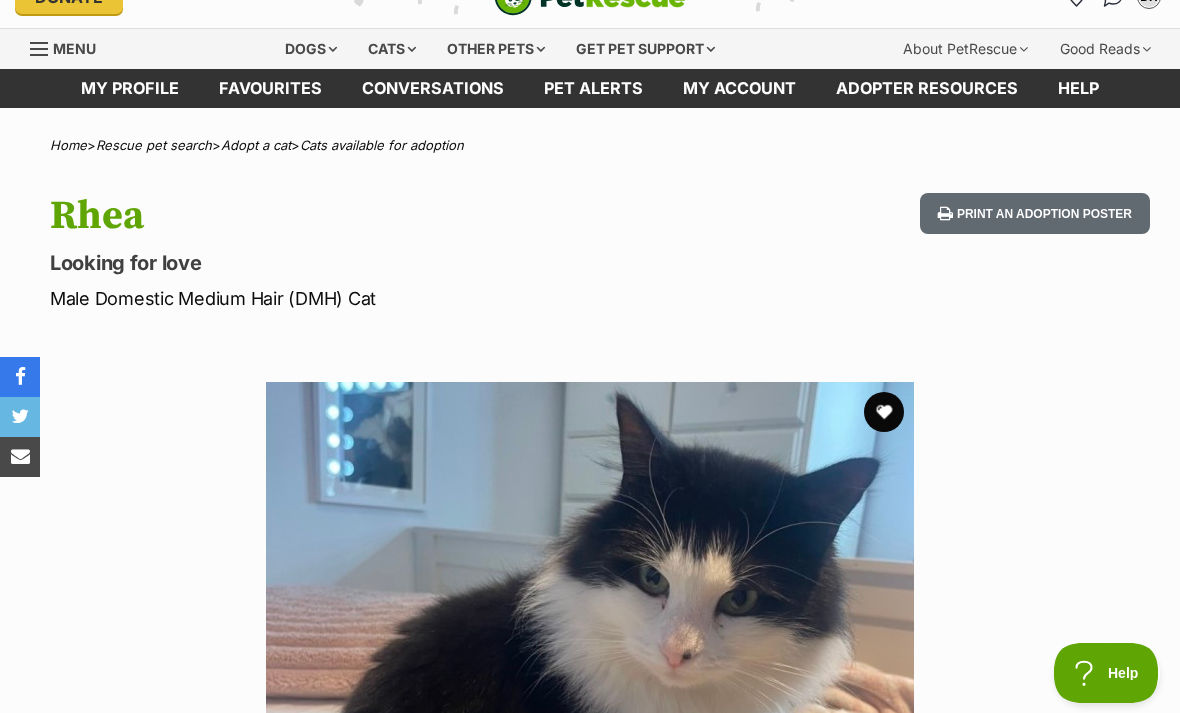 scroll, scrollTop: 0, scrollLeft: 0, axis: both 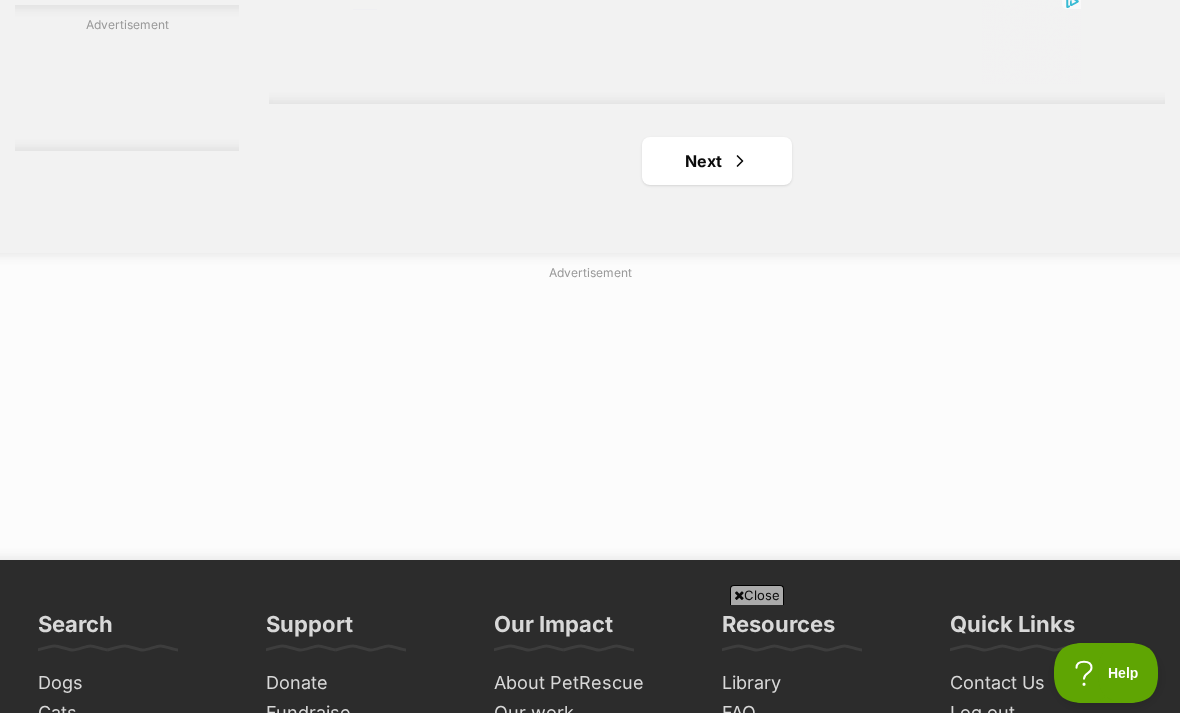 click on "Next" at bounding box center (717, 161) 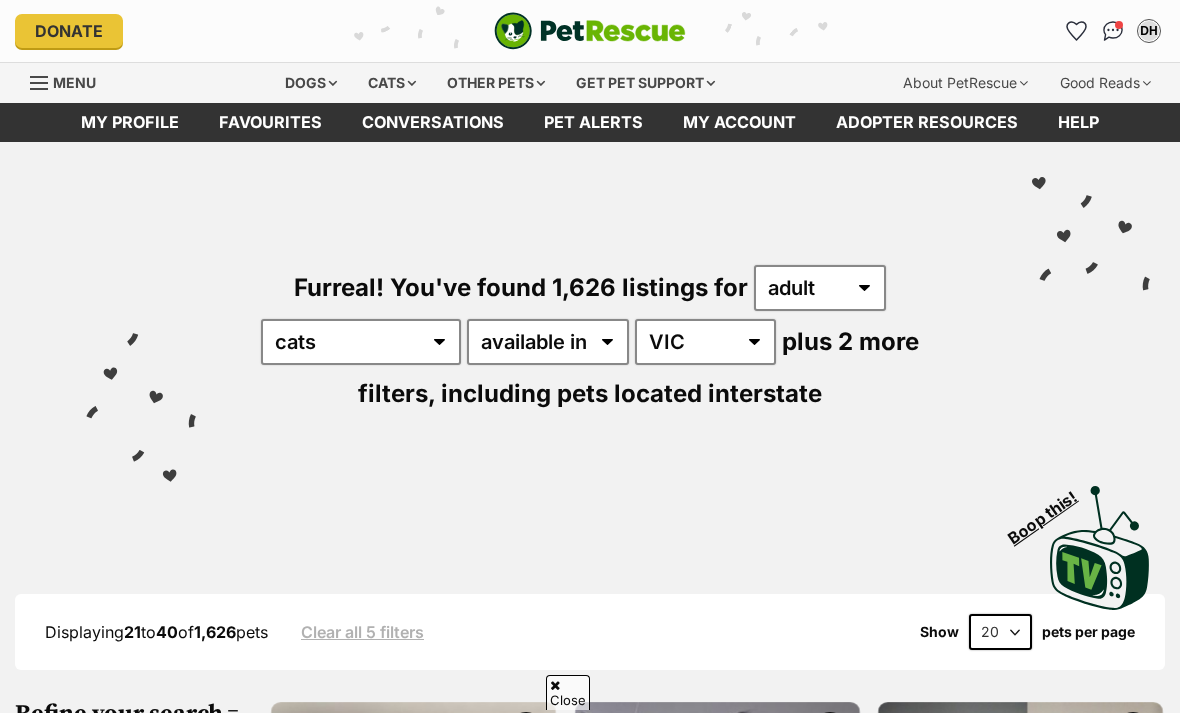 scroll, scrollTop: 441, scrollLeft: 0, axis: vertical 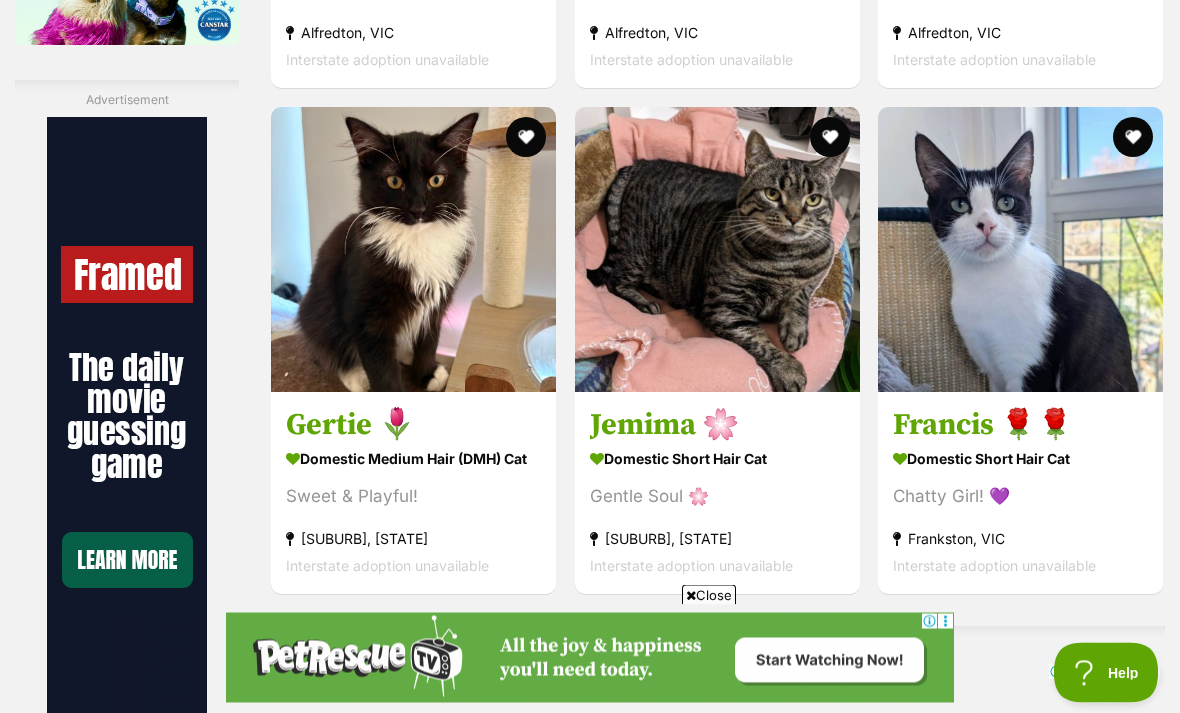 click on "Gertie 🌷" at bounding box center [413, 426] 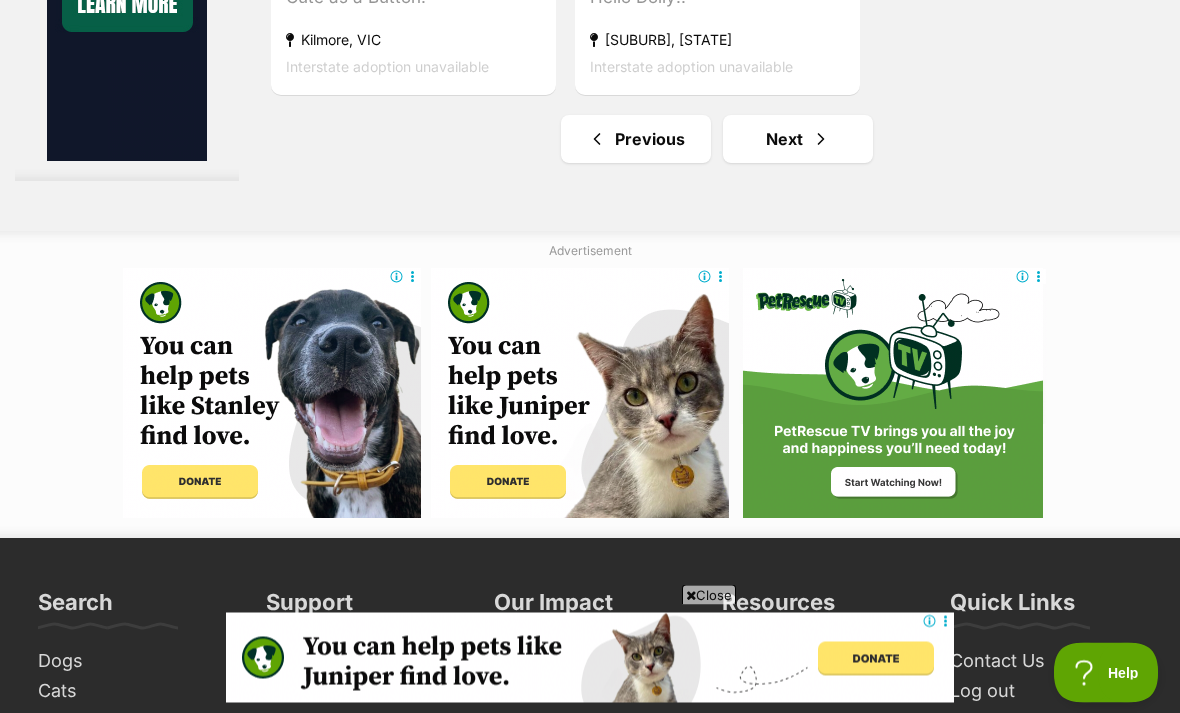scroll, scrollTop: 4699, scrollLeft: 0, axis: vertical 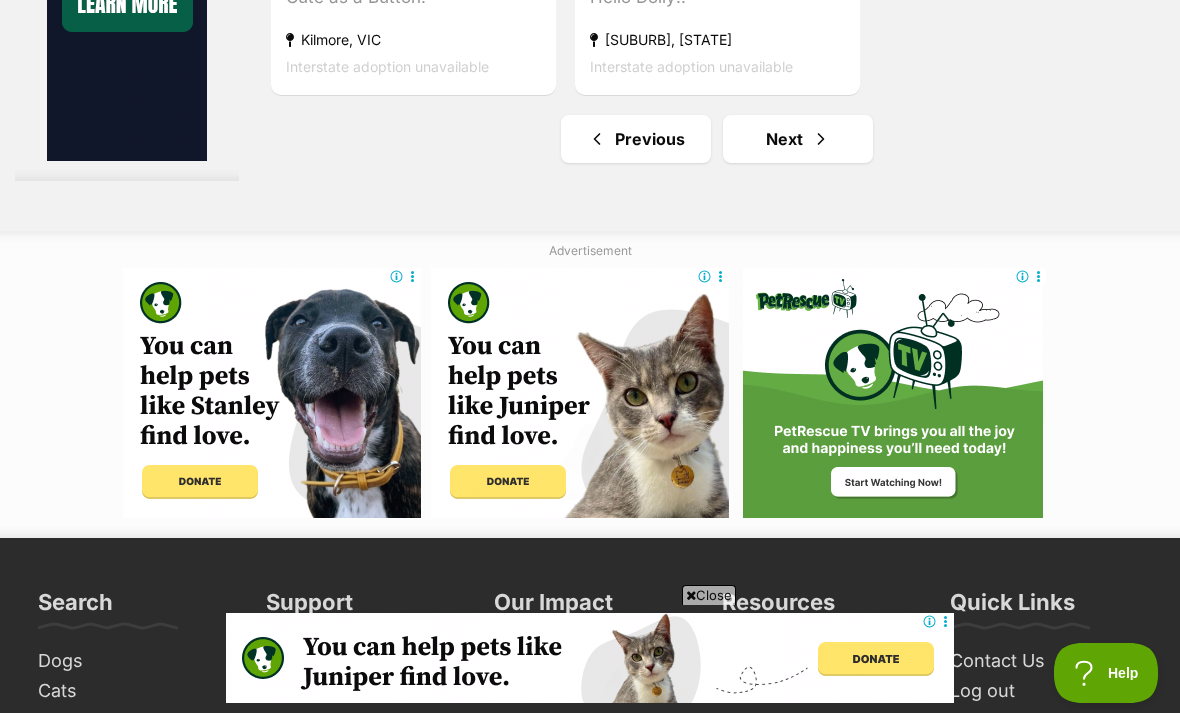click at bounding box center [821, 139] 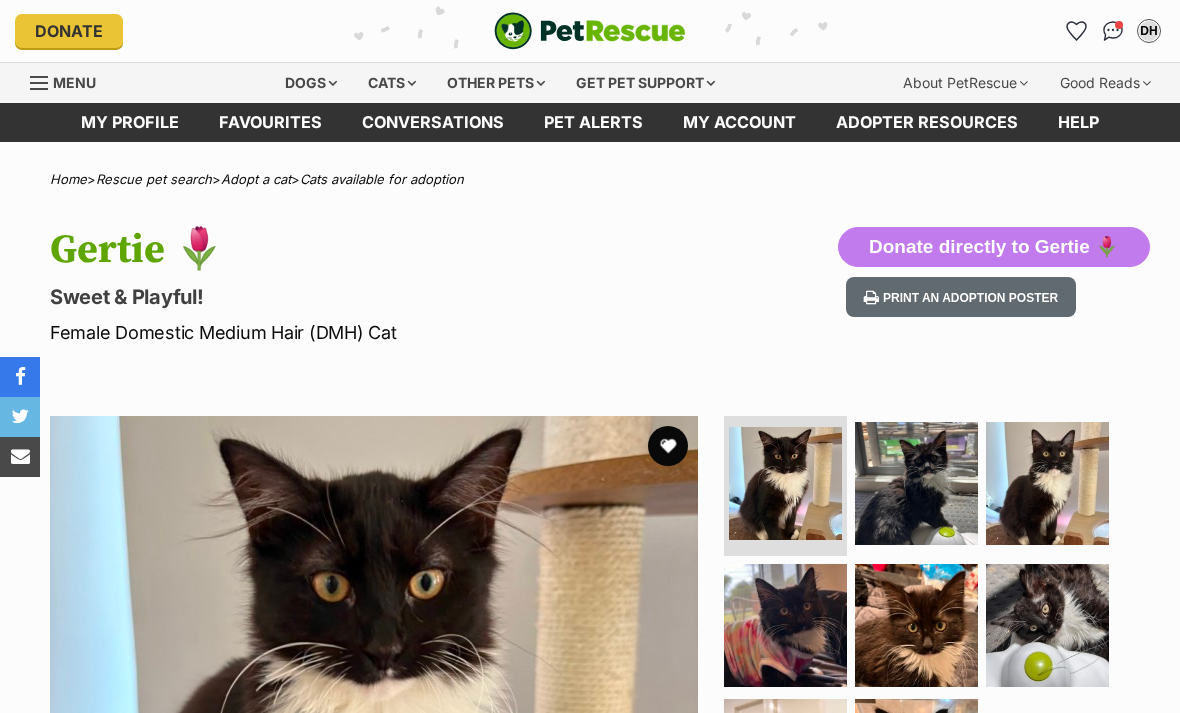 scroll, scrollTop: 0, scrollLeft: 0, axis: both 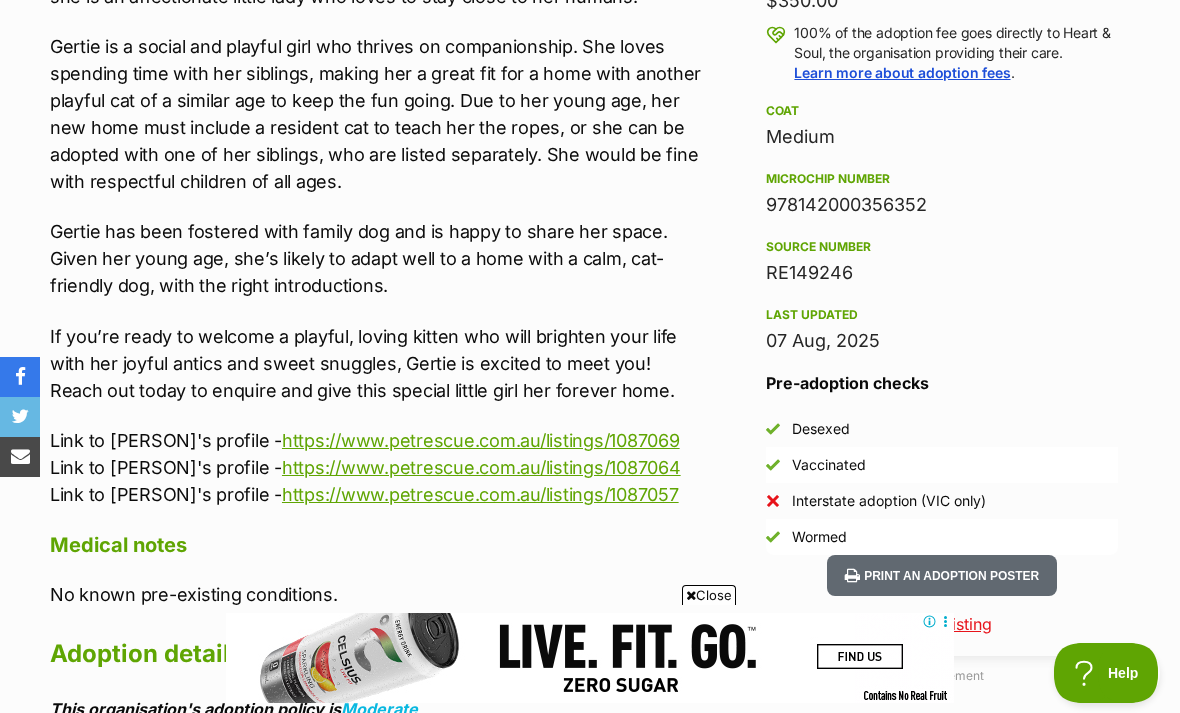 click on "https://www.petrescue.com.au/listings/1087069" at bounding box center [481, 440] 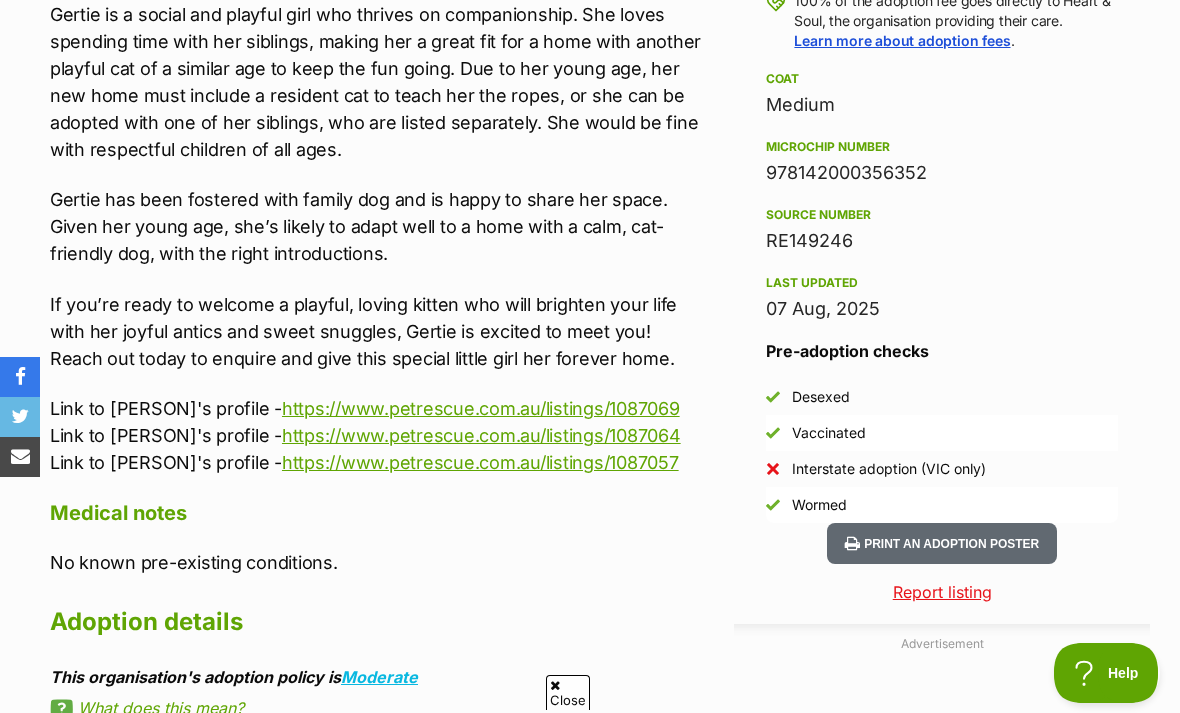 click on "https://www.petrescue.com.au/listings/1087064" at bounding box center (481, 435) 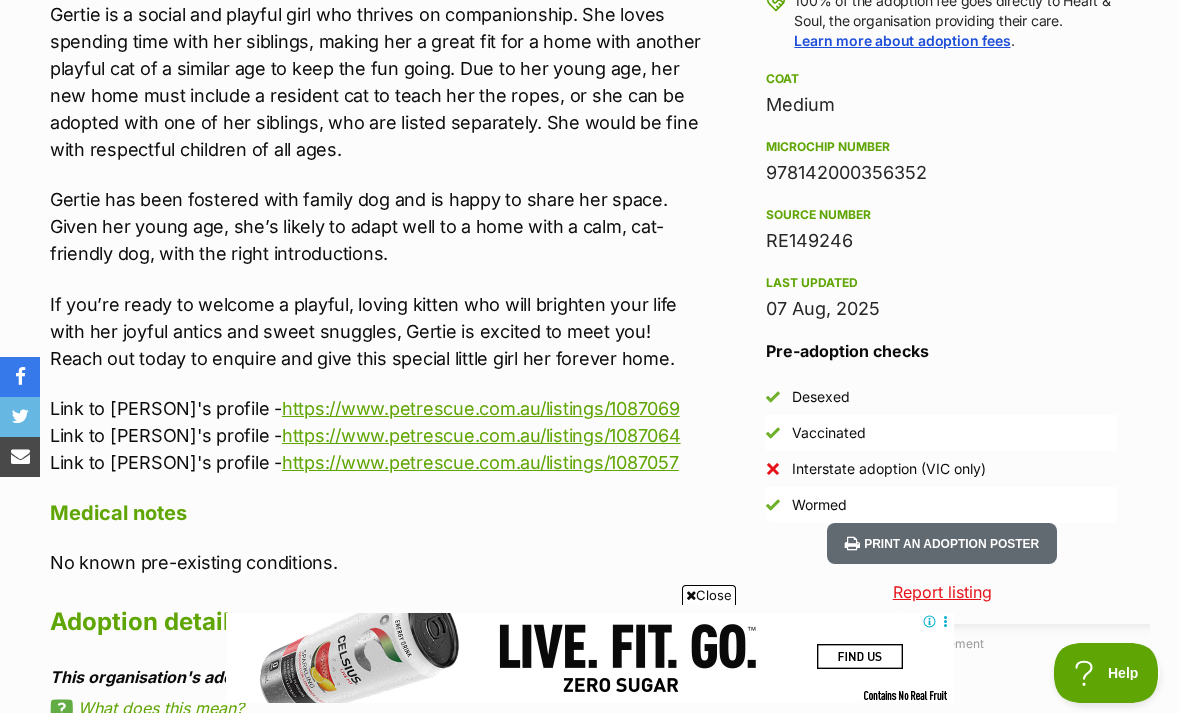 scroll, scrollTop: 0, scrollLeft: 0, axis: both 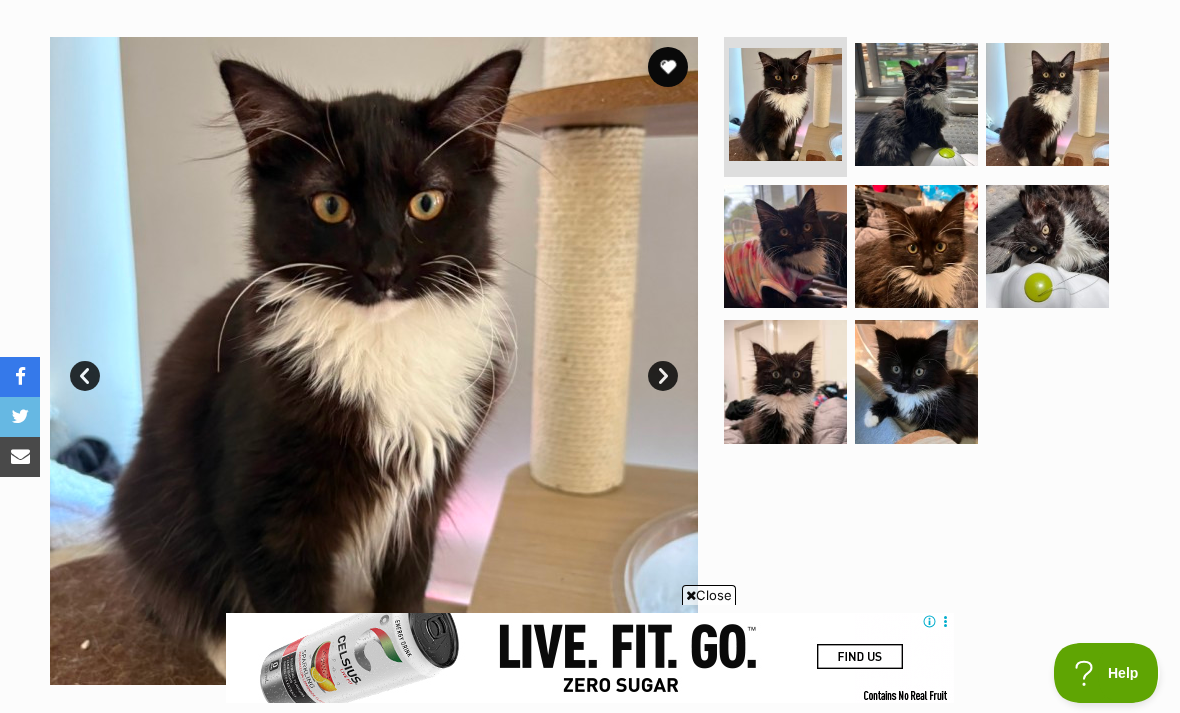 click at bounding box center [785, 104] 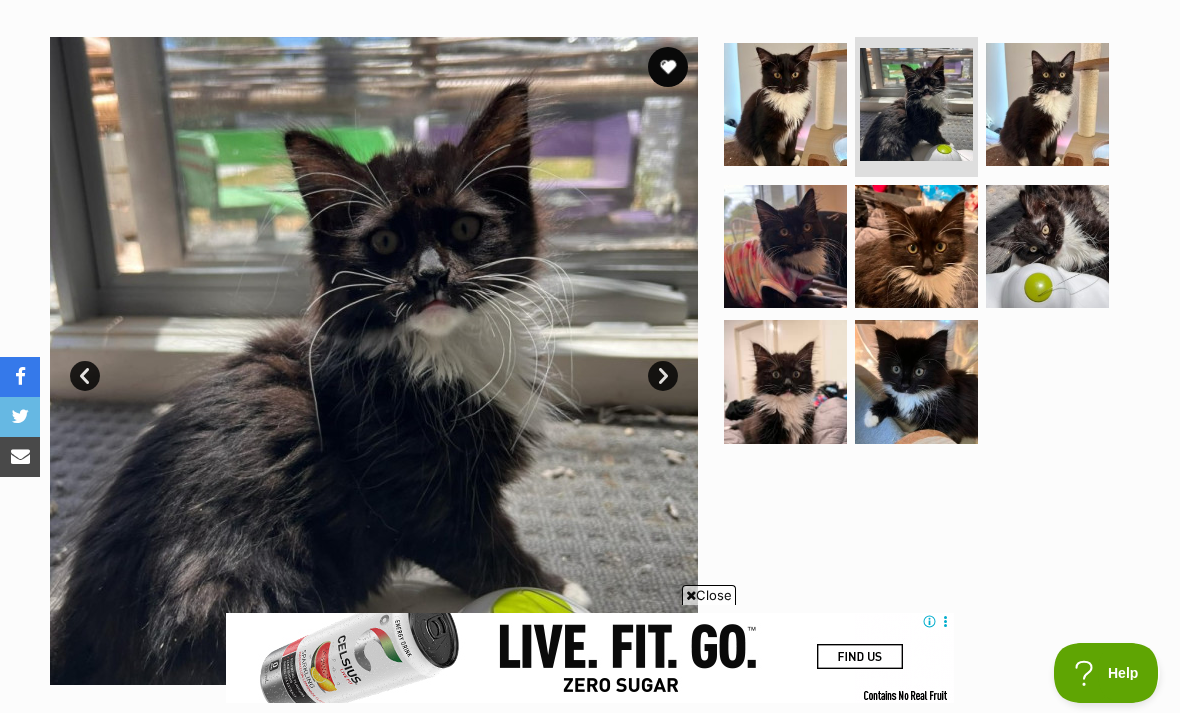 click on "Next" at bounding box center (663, 376) 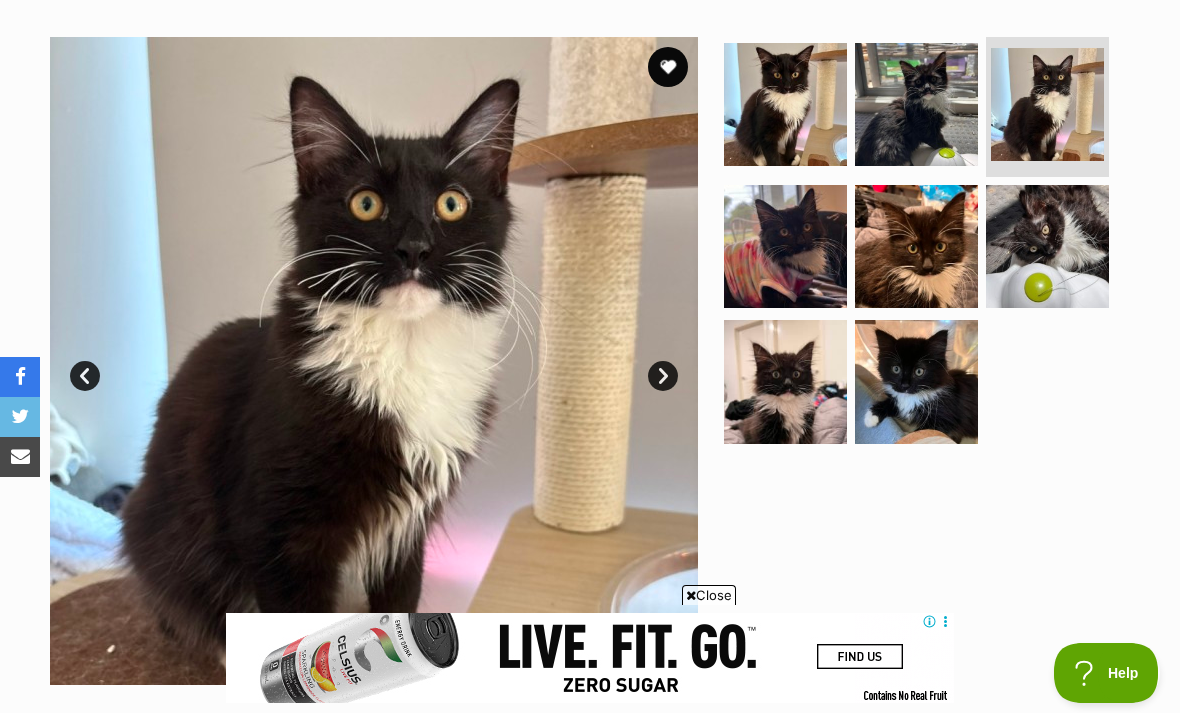 click on "Next" at bounding box center [663, 376] 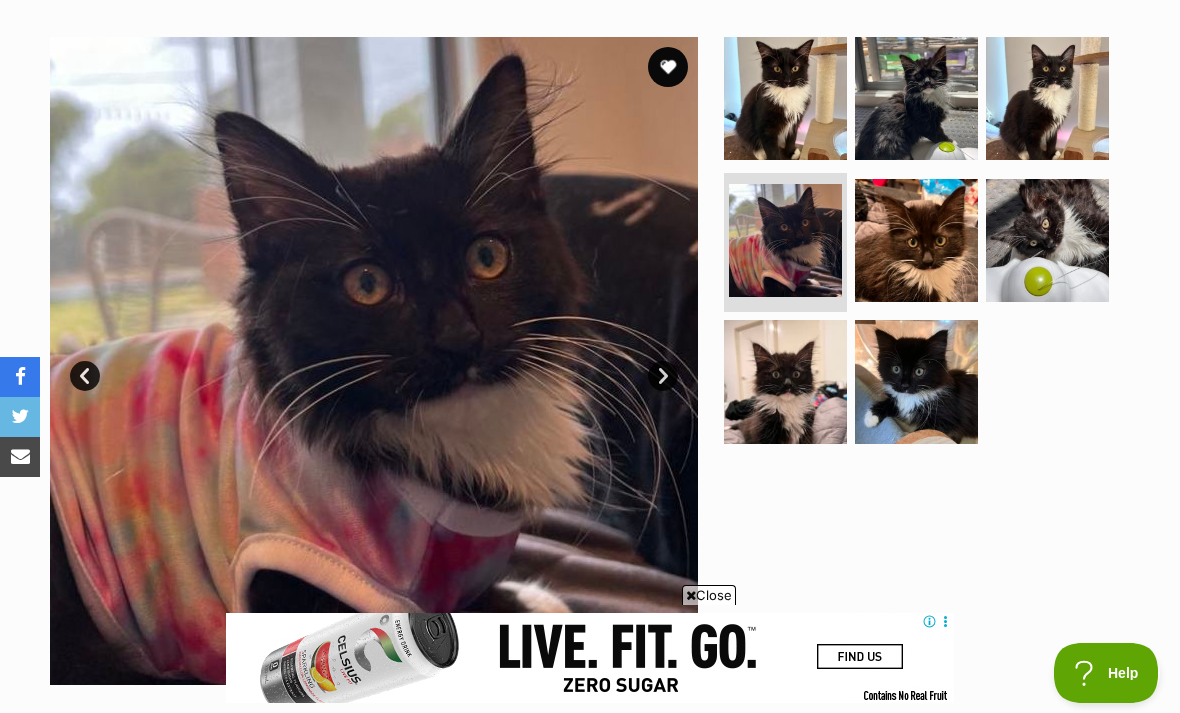 click on "Next" at bounding box center (663, 376) 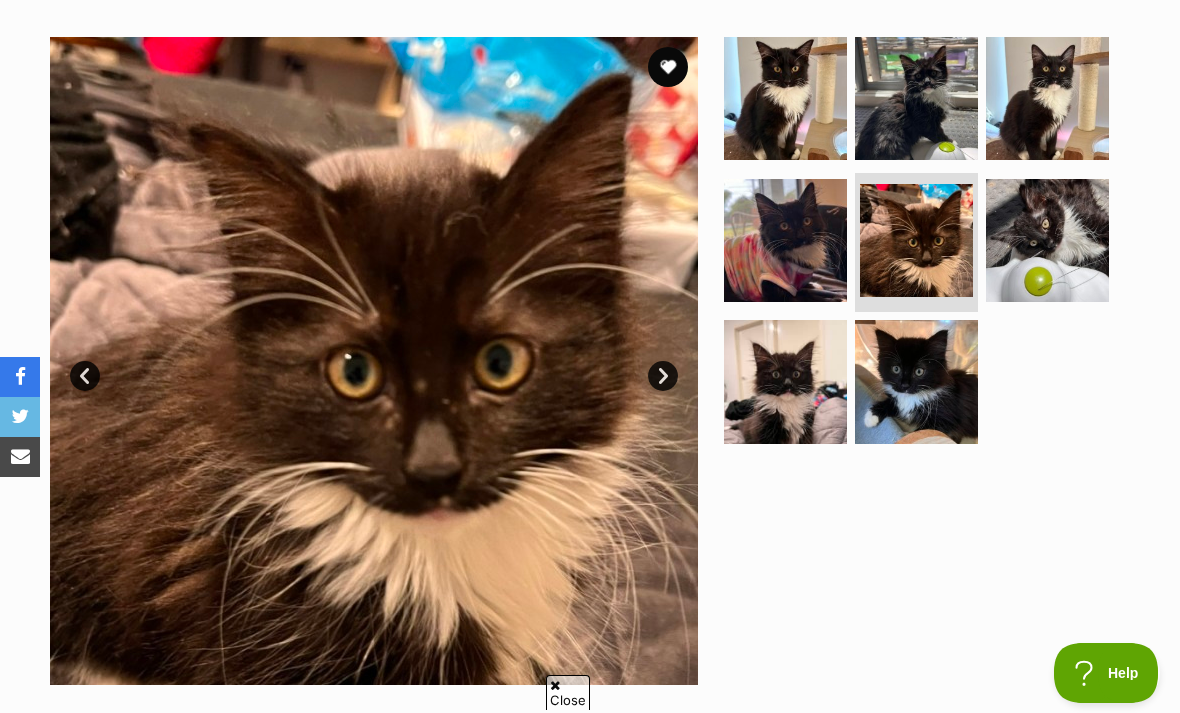 click on "Next" at bounding box center [663, 376] 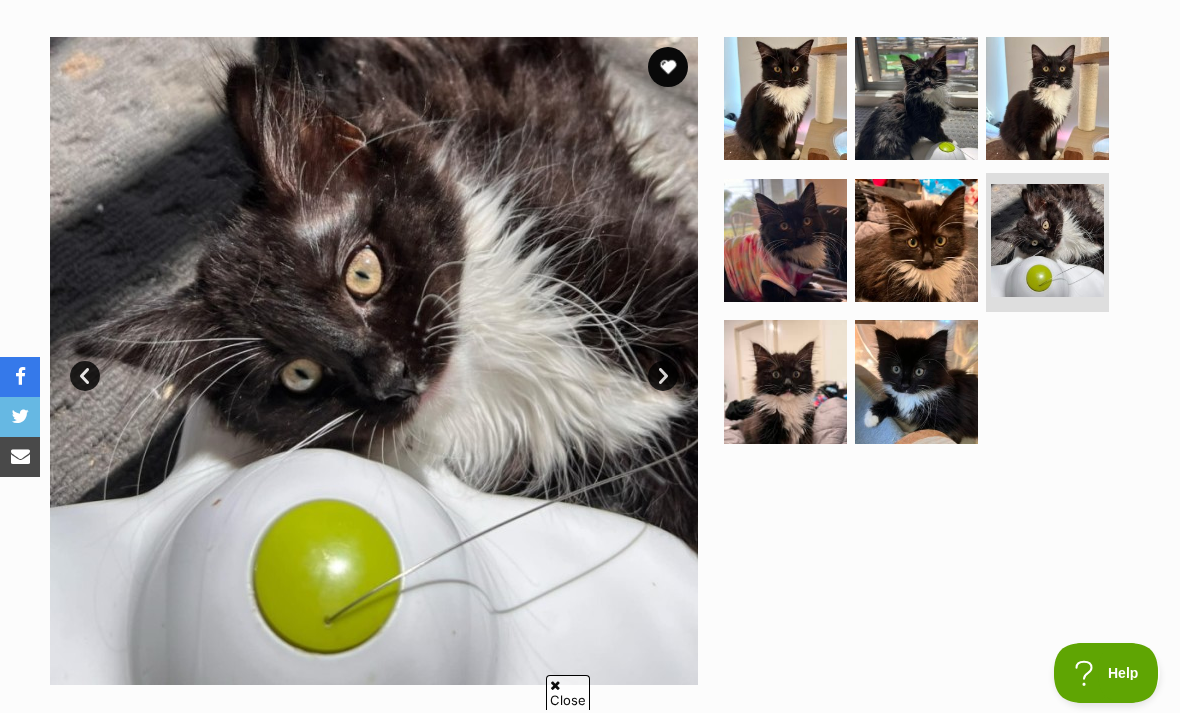 scroll, scrollTop: 0, scrollLeft: 0, axis: both 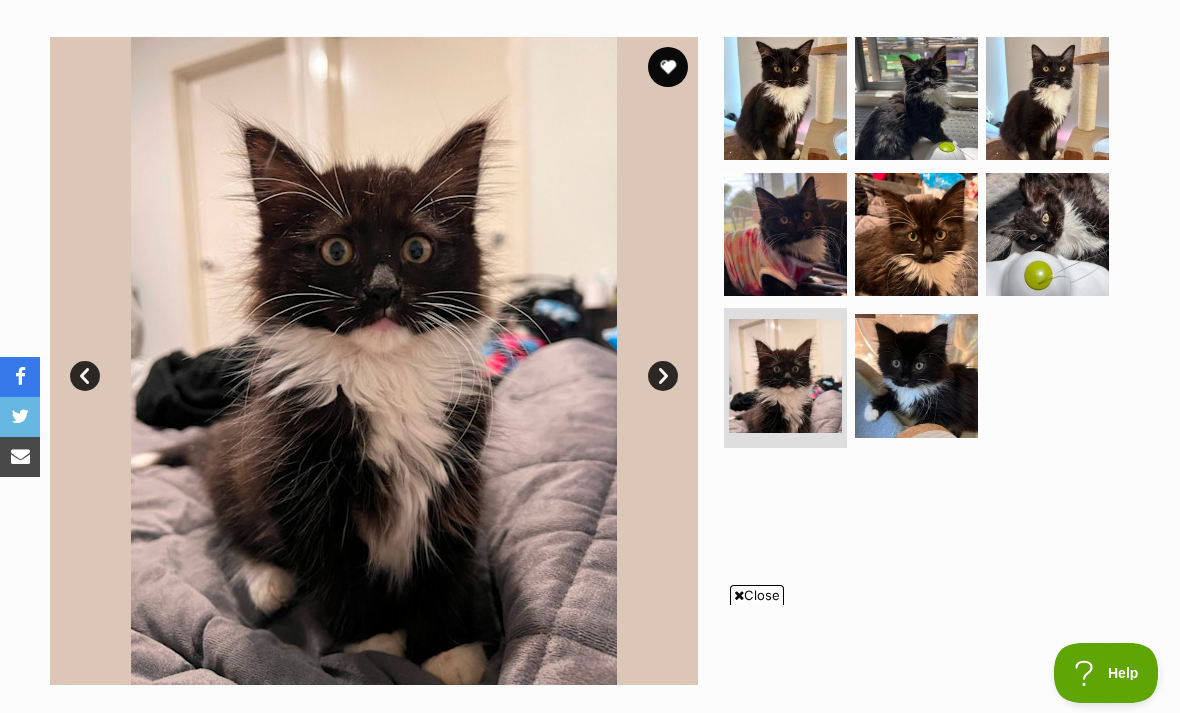 click on "Next" at bounding box center [663, 376] 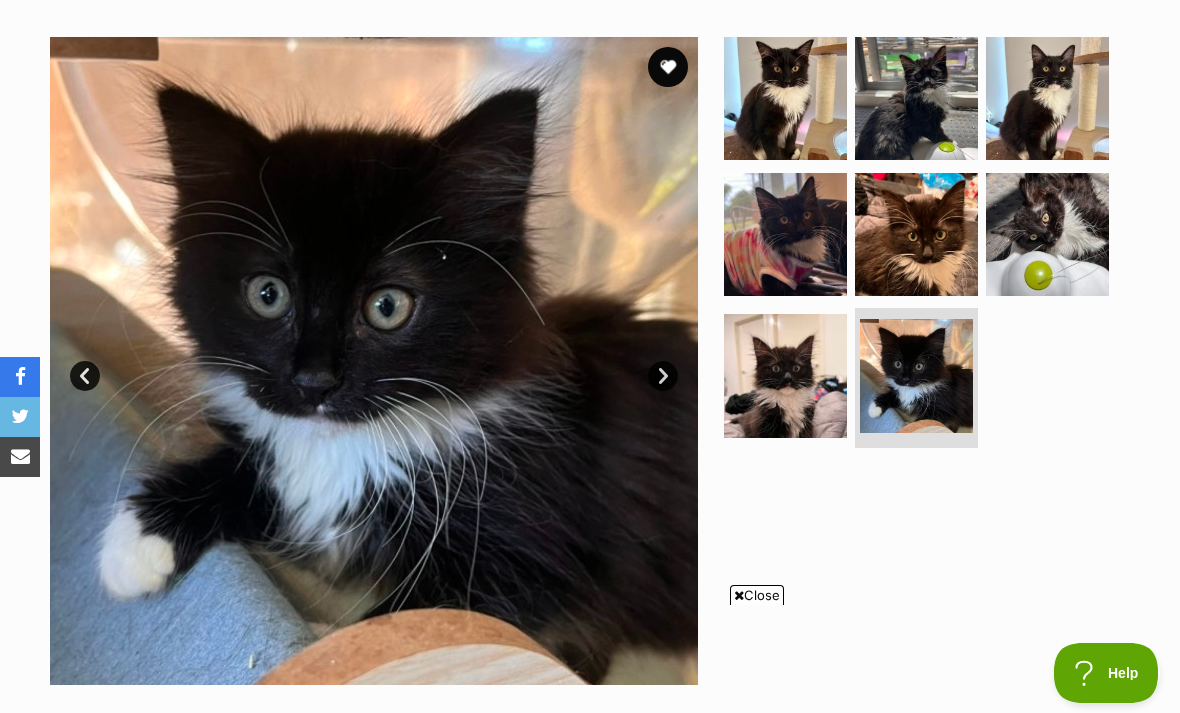 click on "Next" at bounding box center [663, 376] 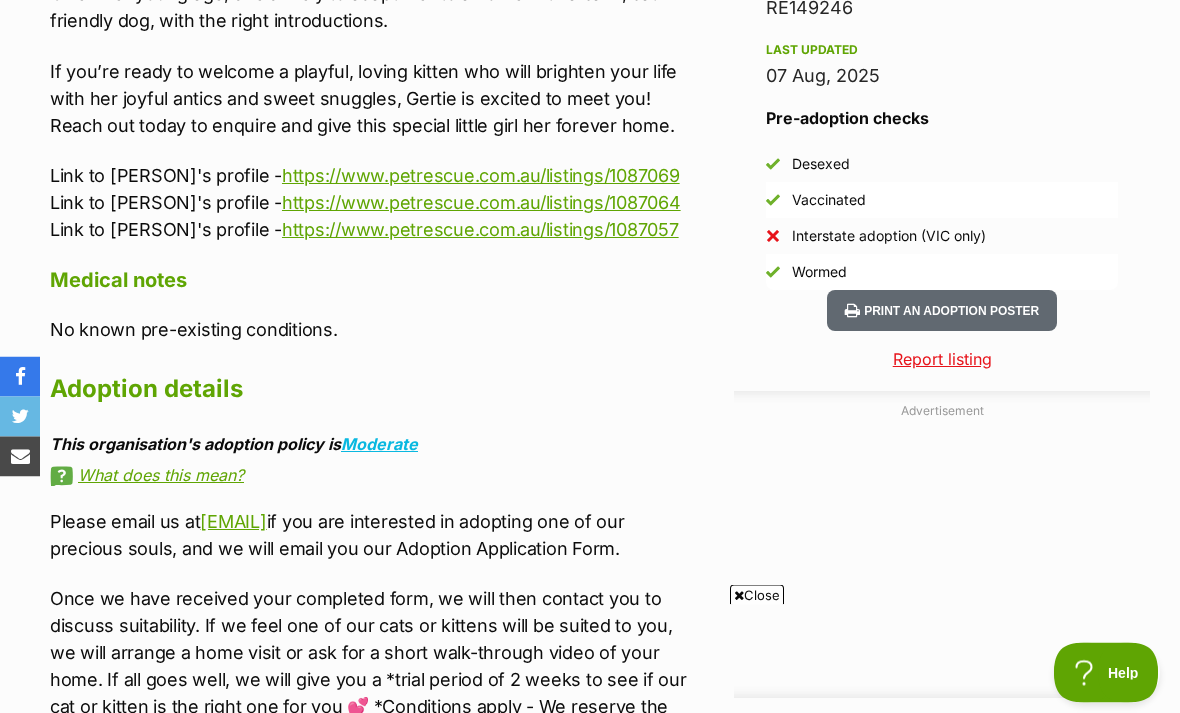 scroll, scrollTop: 1750, scrollLeft: 0, axis: vertical 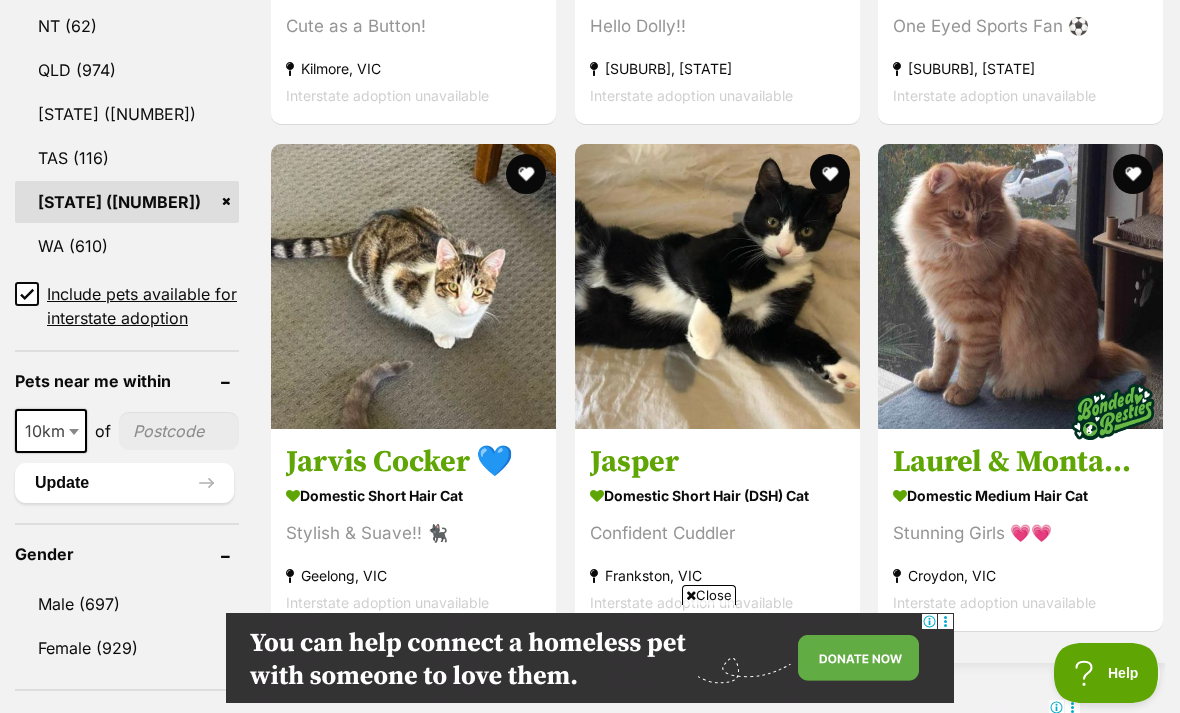 click on "Jasper" at bounding box center [717, 462] 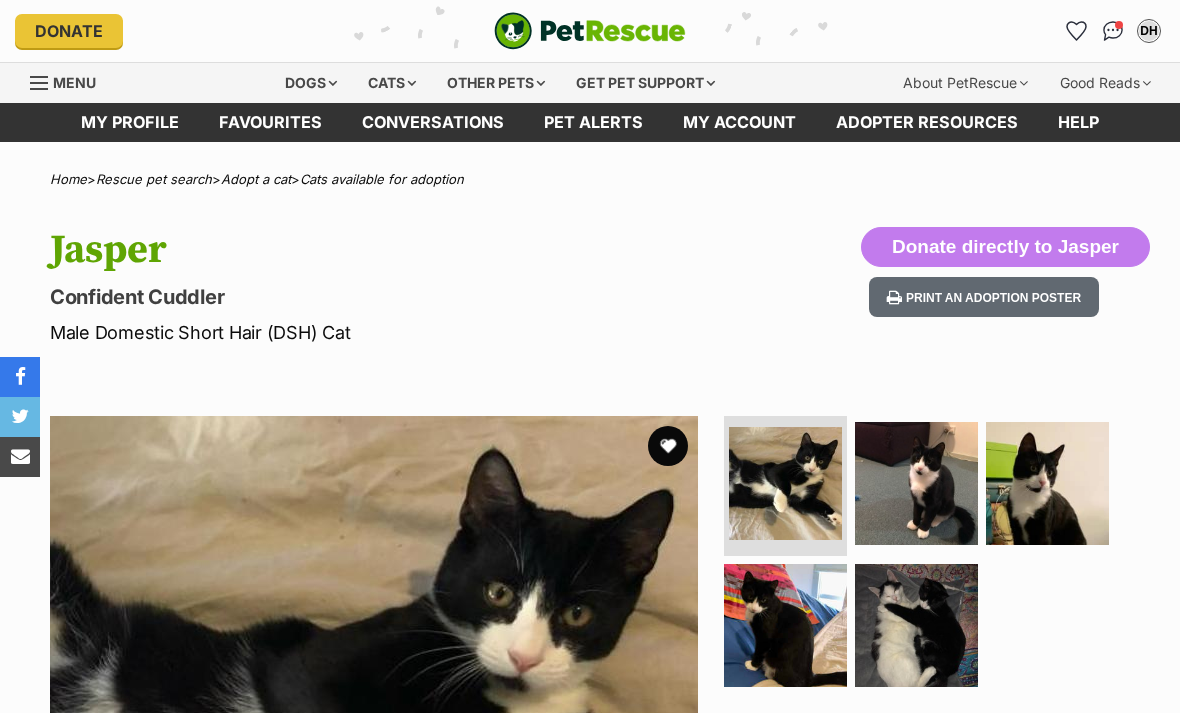 scroll, scrollTop: 0, scrollLeft: 0, axis: both 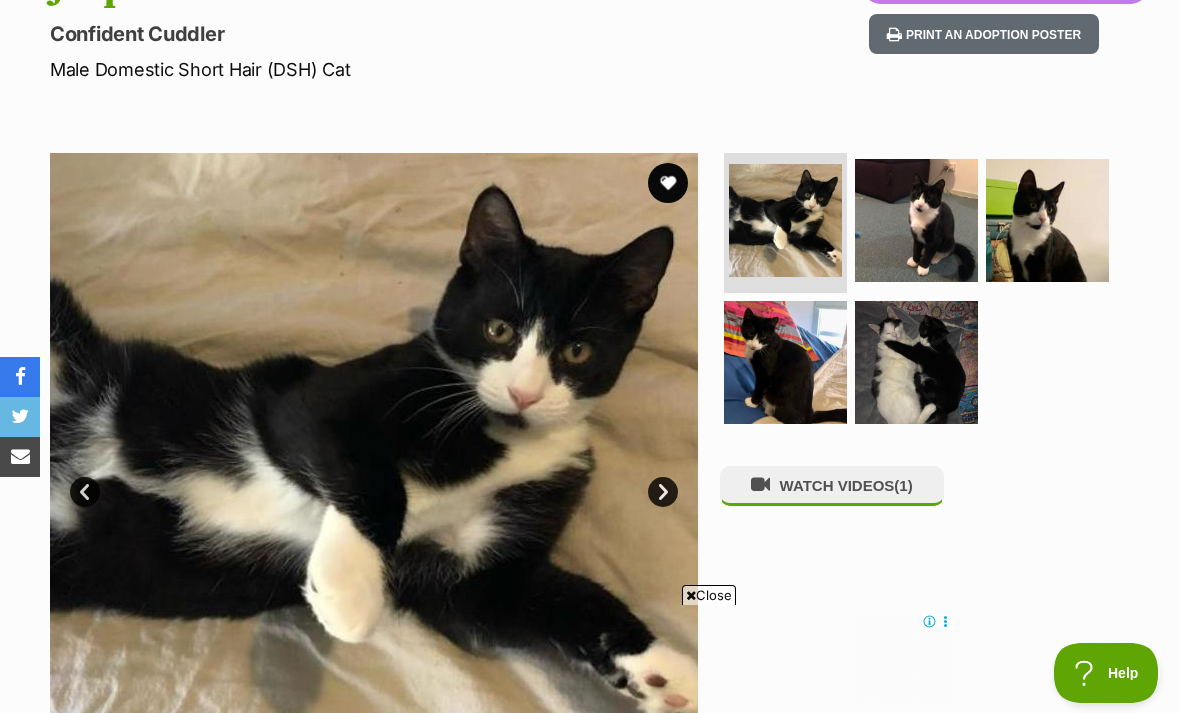 click on "Next" at bounding box center [663, 492] 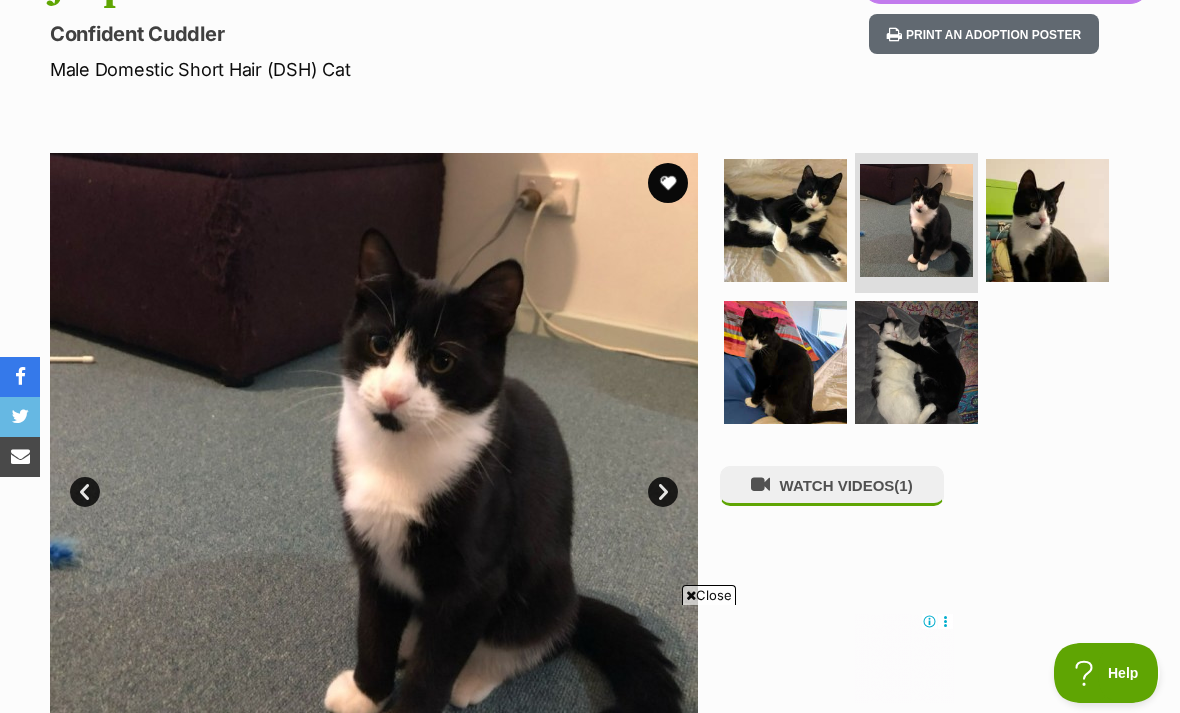 click at bounding box center [374, 477] 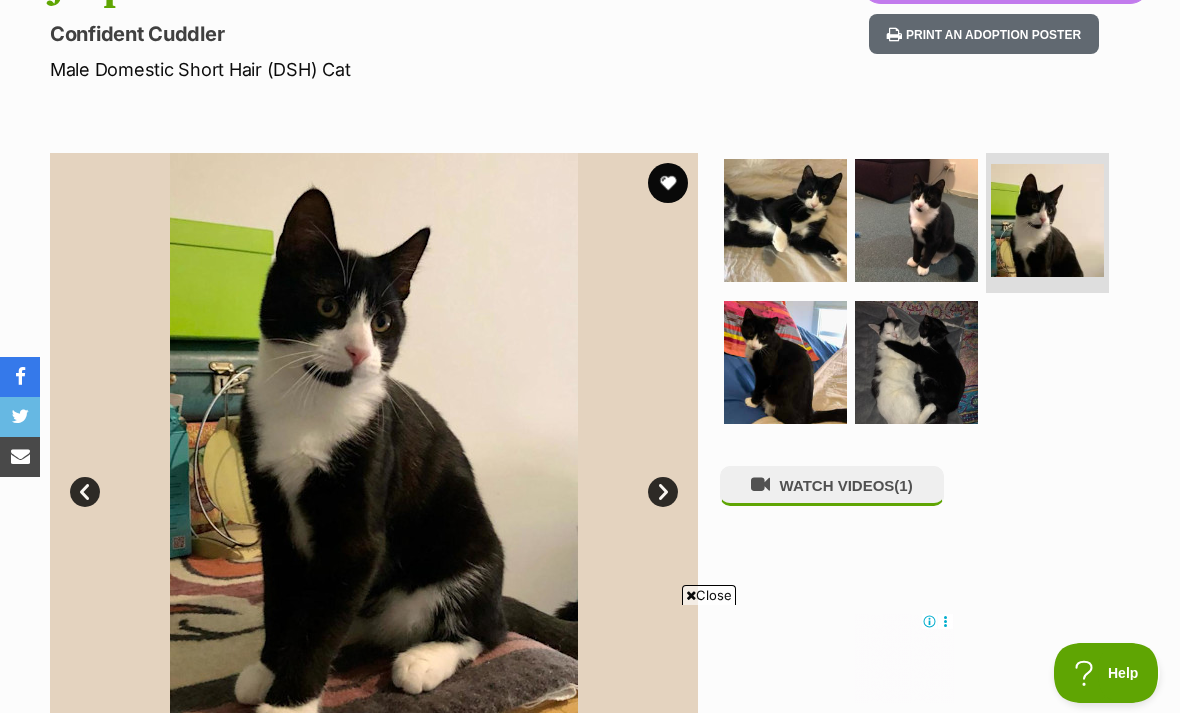 click on "Next" at bounding box center (663, 492) 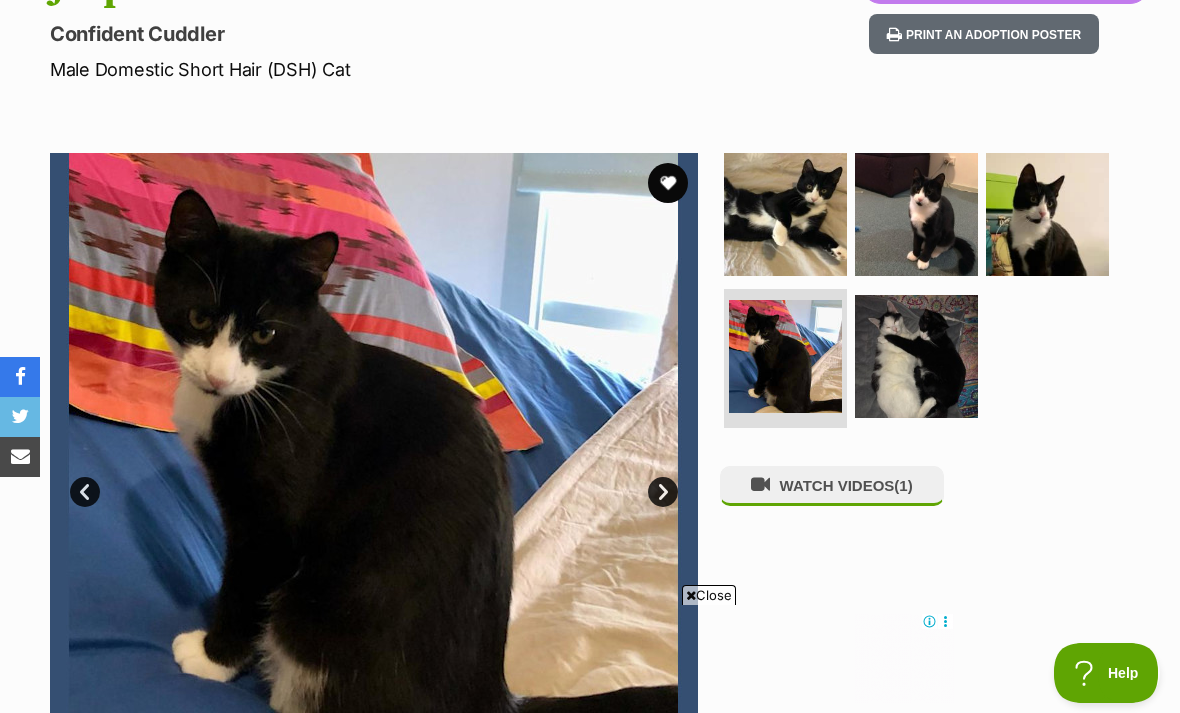 click on "Next" at bounding box center [663, 492] 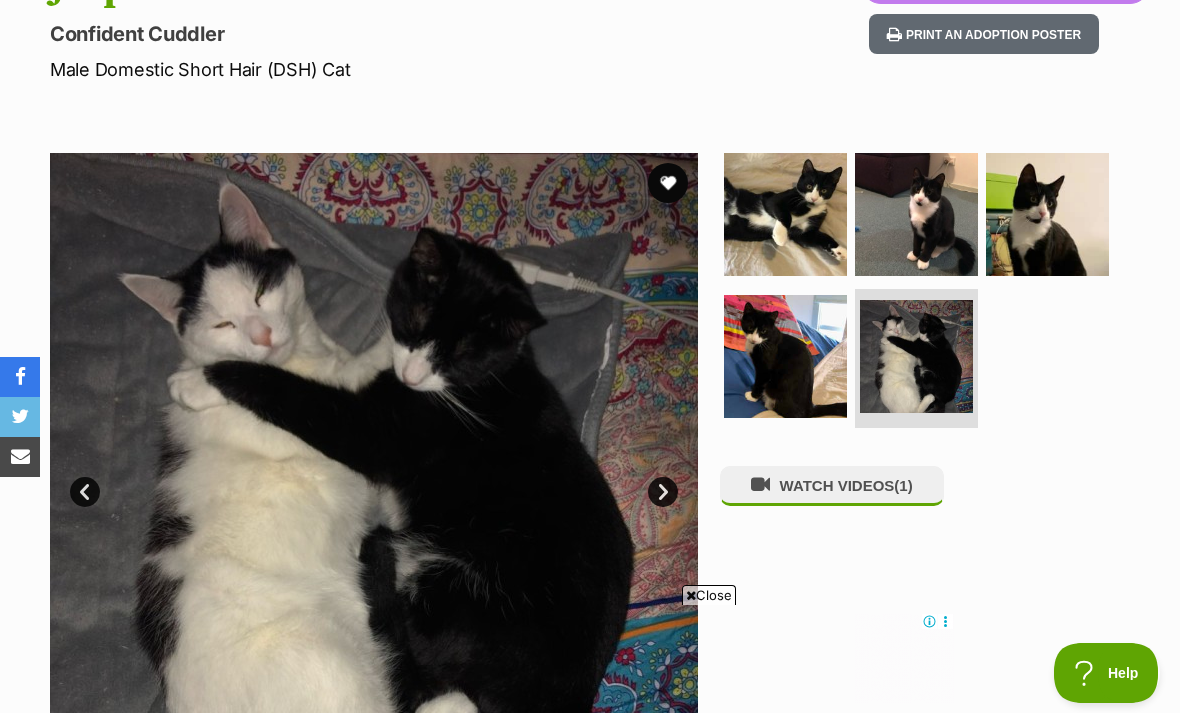 scroll, scrollTop: 0, scrollLeft: 0, axis: both 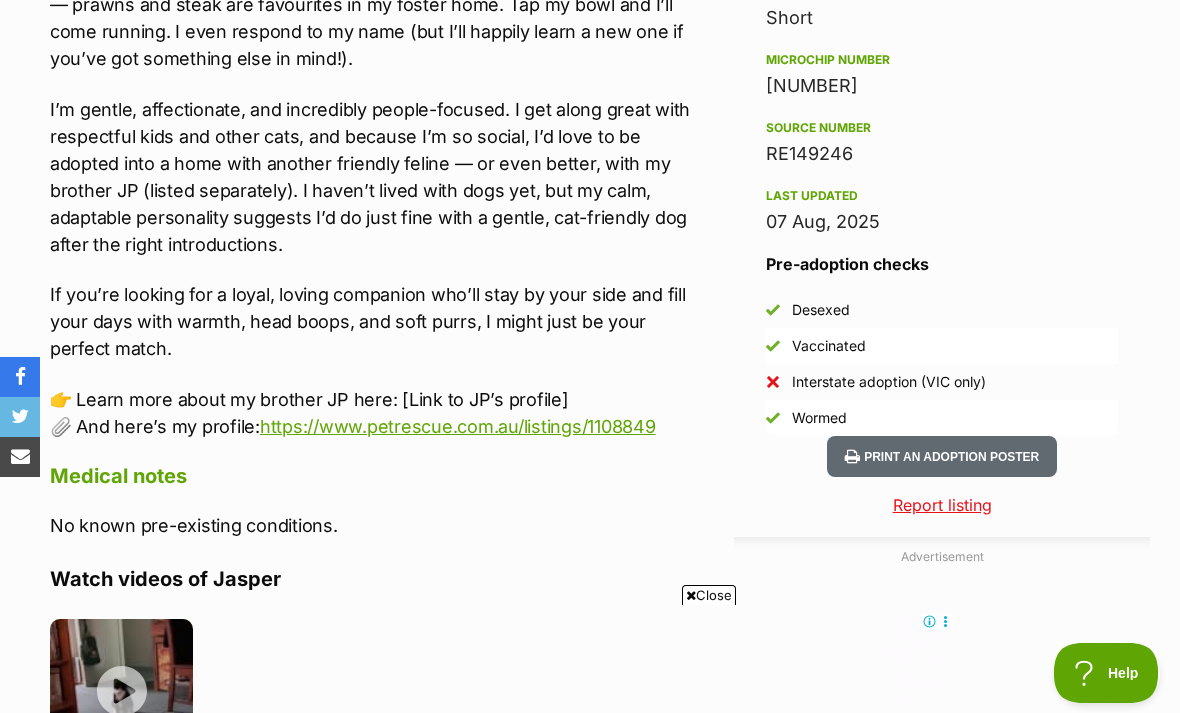 click on "https://www.petrescue.com.au/listings/1108849" at bounding box center (458, 426) 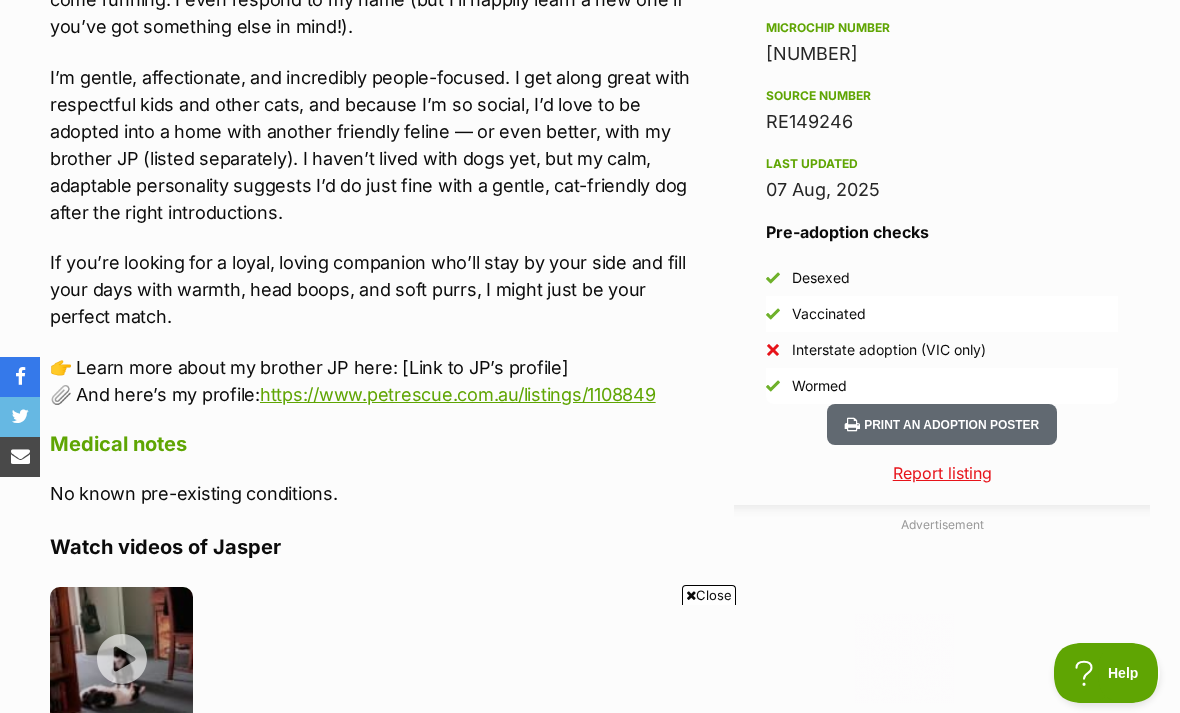 scroll, scrollTop: 0, scrollLeft: 0, axis: both 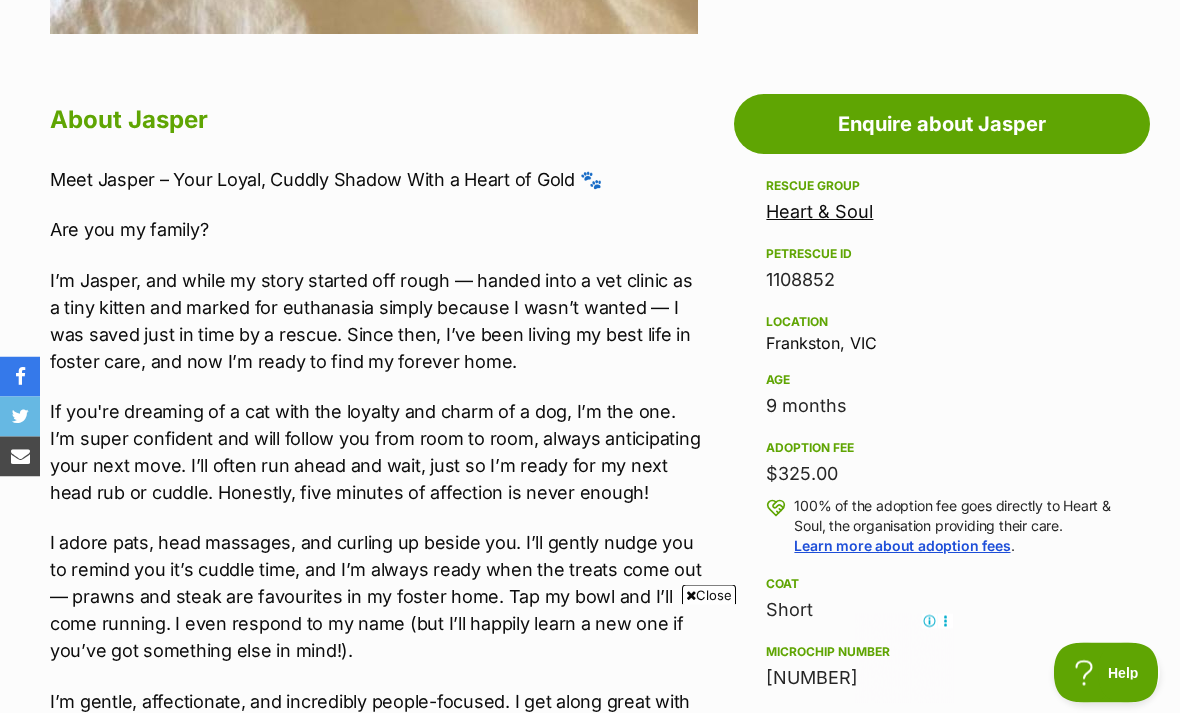 click on "Heart & Soul" at bounding box center (819, 212) 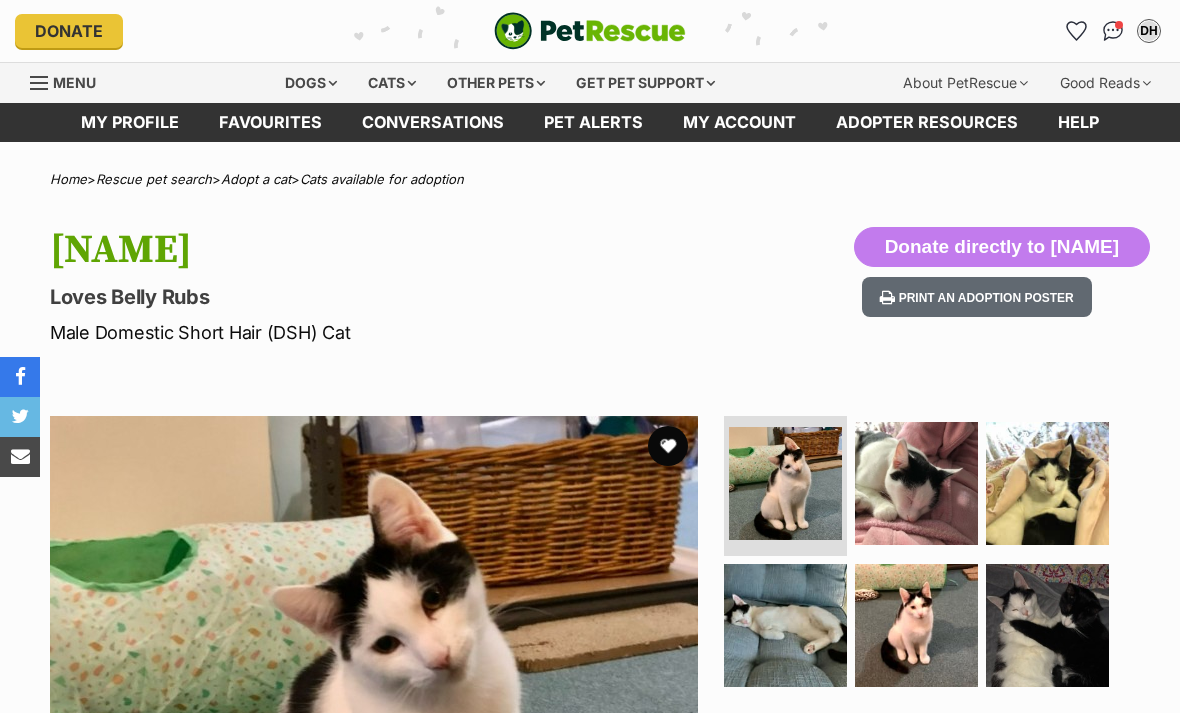 scroll, scrollTop: 0, scrollLeft: 0, axis: both 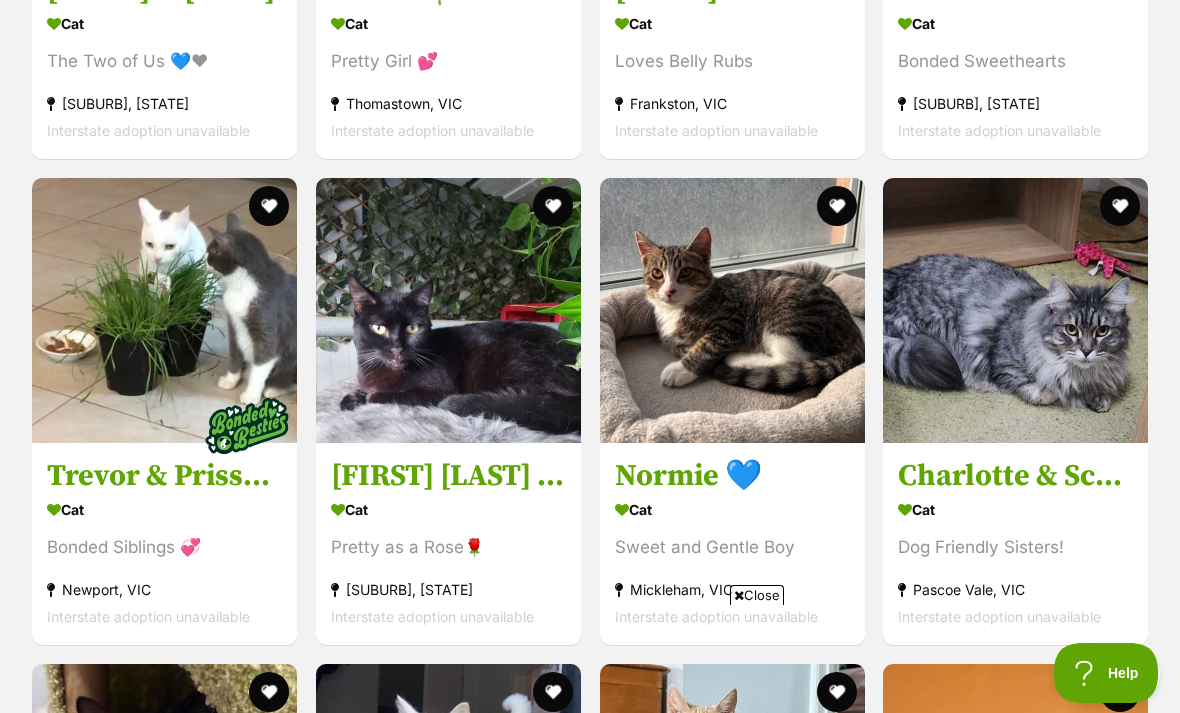 click on "Trevor & Prissy 💙💜" at bounding box center (164, 476) 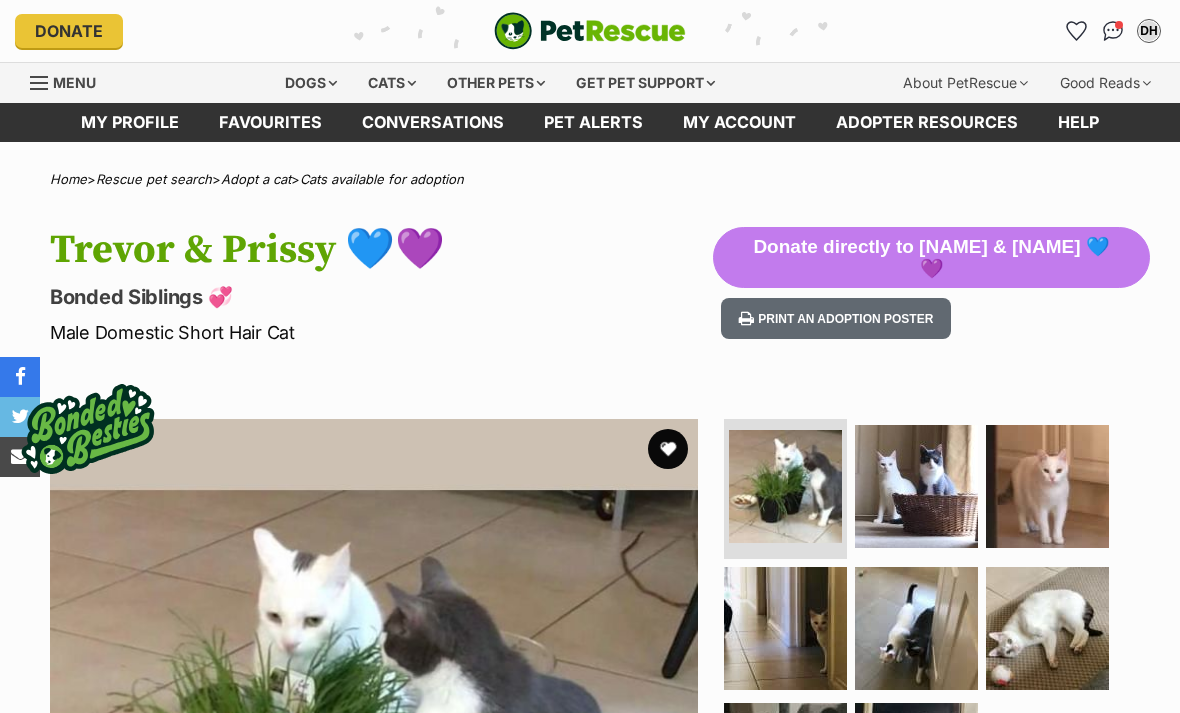 scroll, scrollTop: 0, scrollLeft: 0, axis: both 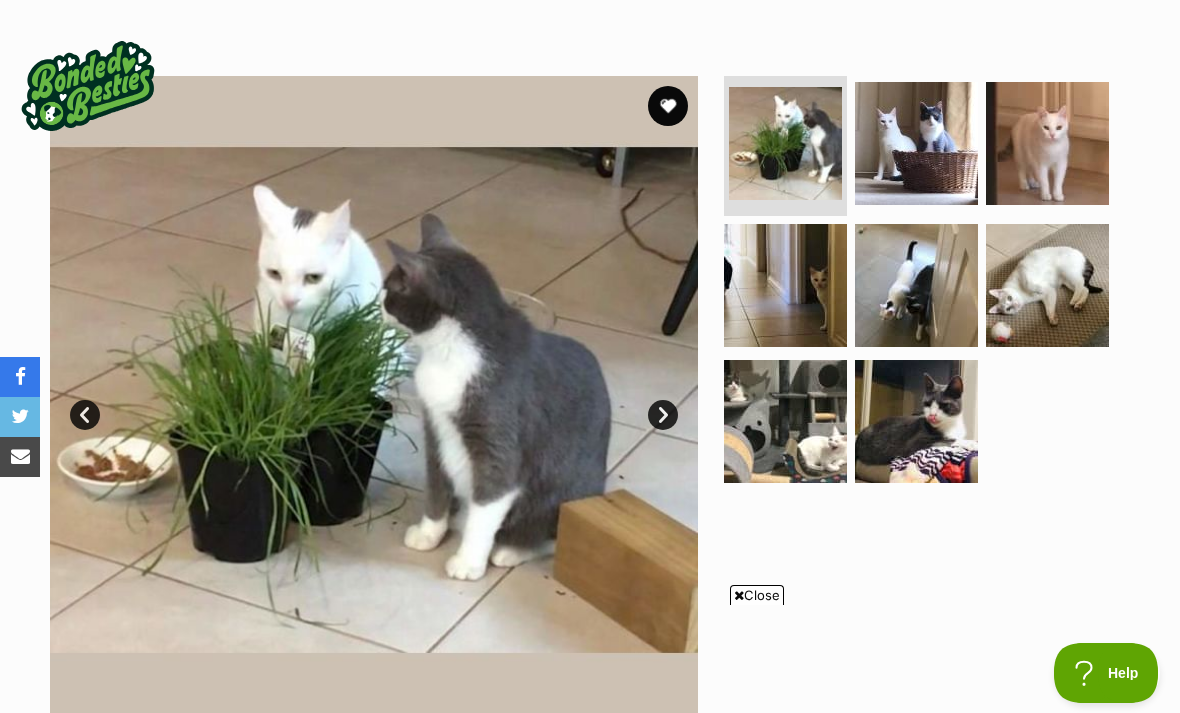 click on "Next" at bounding box center (663, 415) 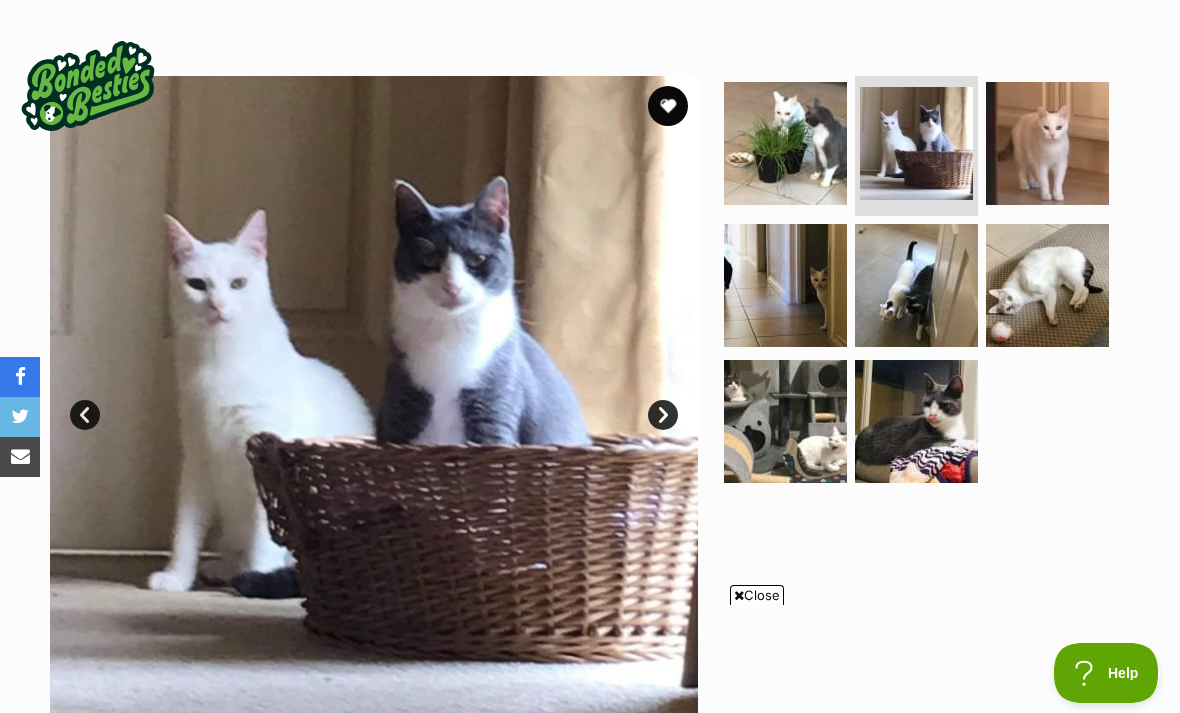click at bounding box center [374, 400] 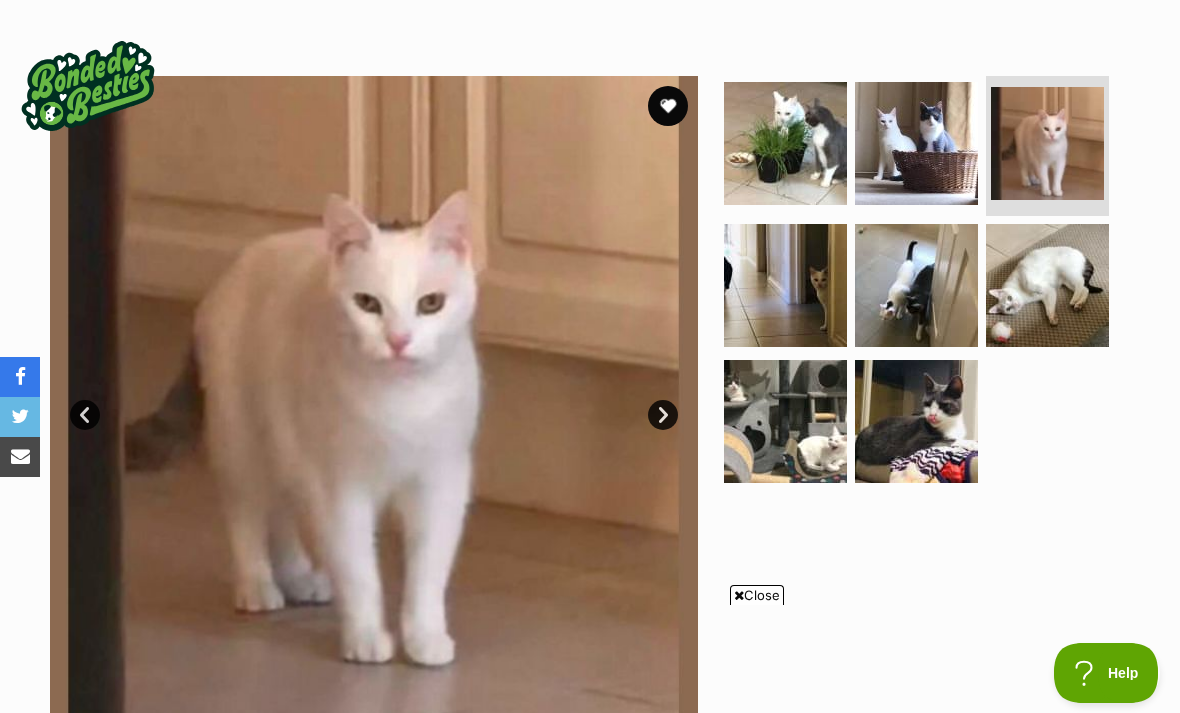 click on "Next" at bounding box center (663, 415) 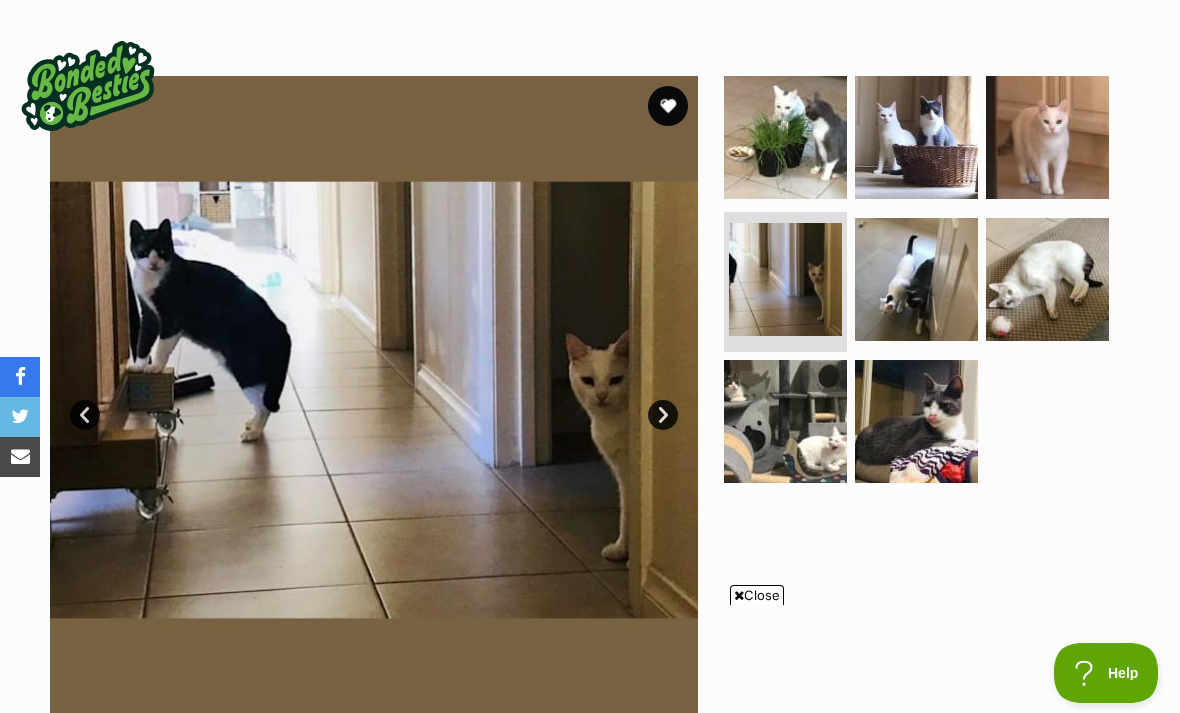 click on "Next" at bounding box center [663, 415] 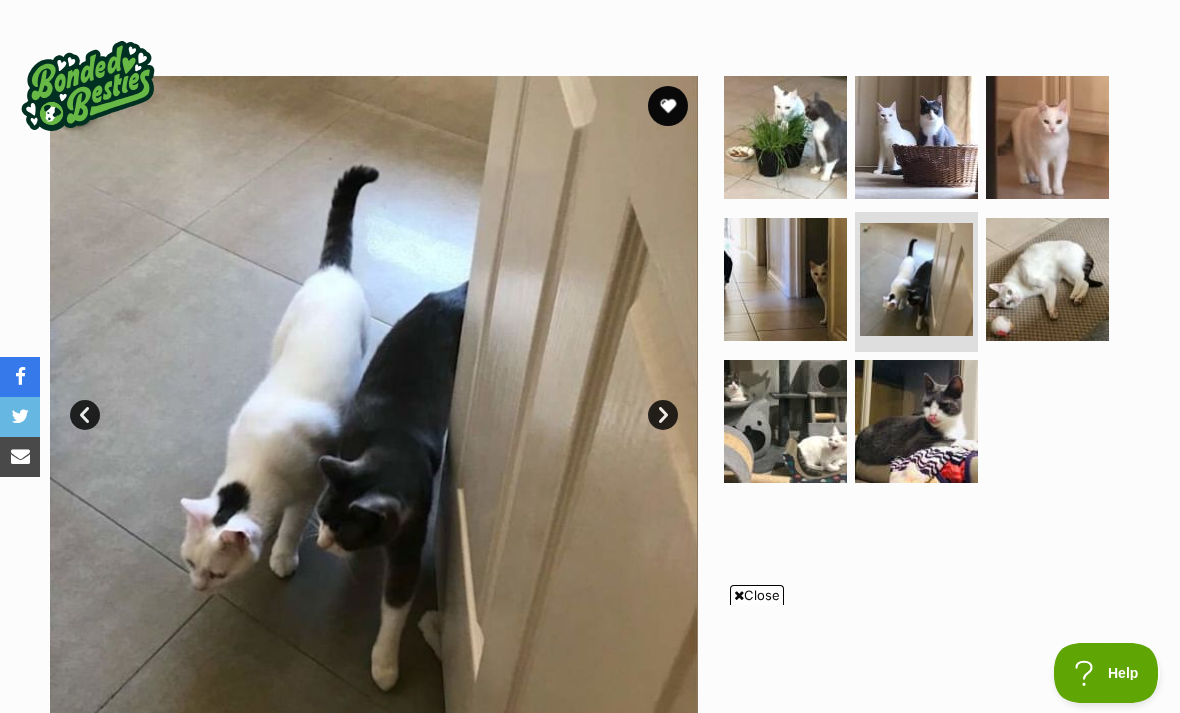 click on "Next" at bounding box center (663, 415) 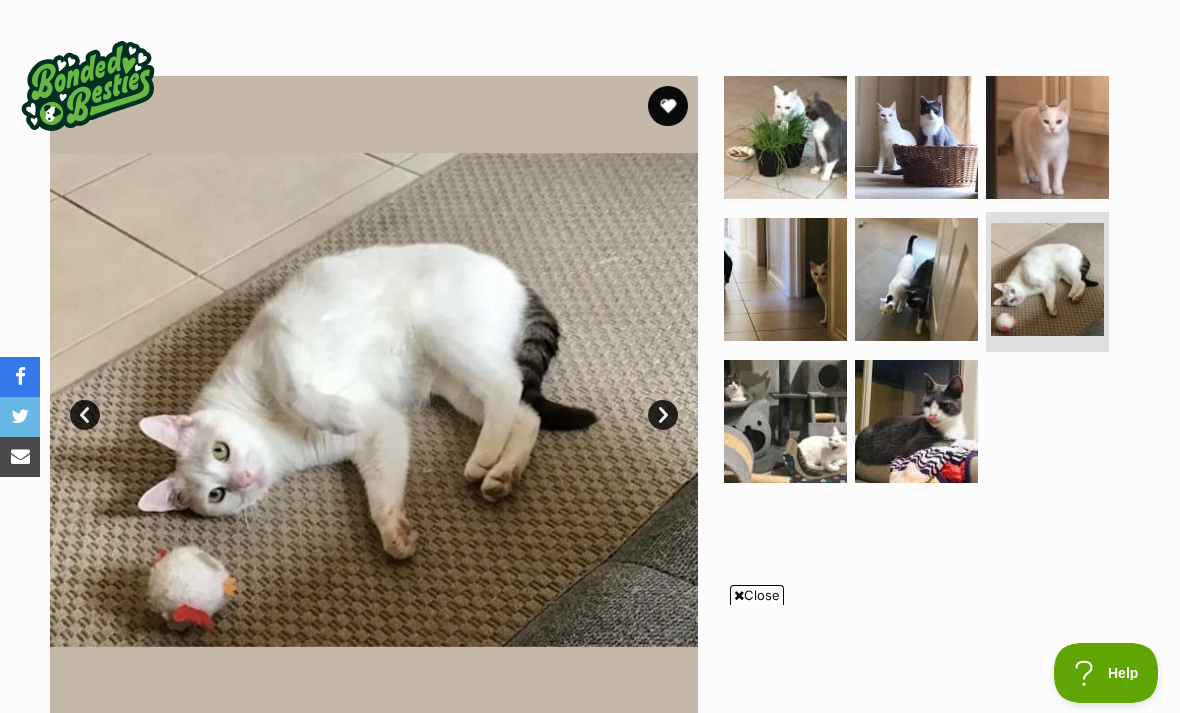 click on "Next" at bounding box center [663, 415] 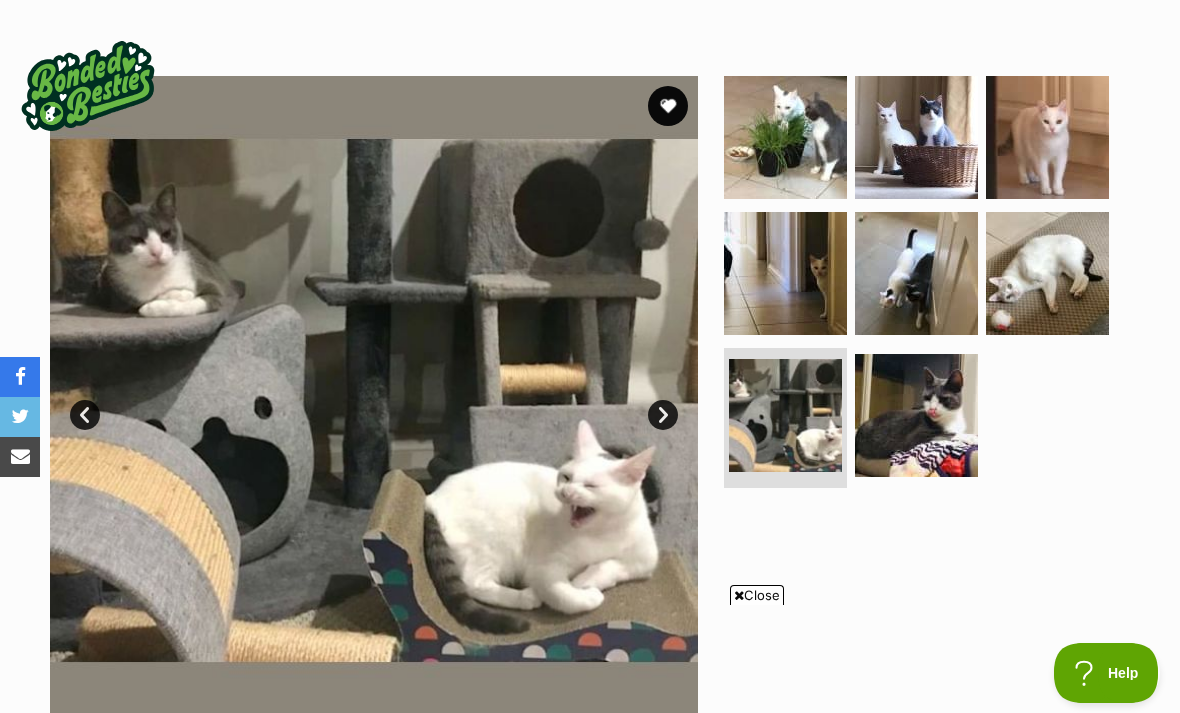 click on "Next" at bounding box center (663, 415) 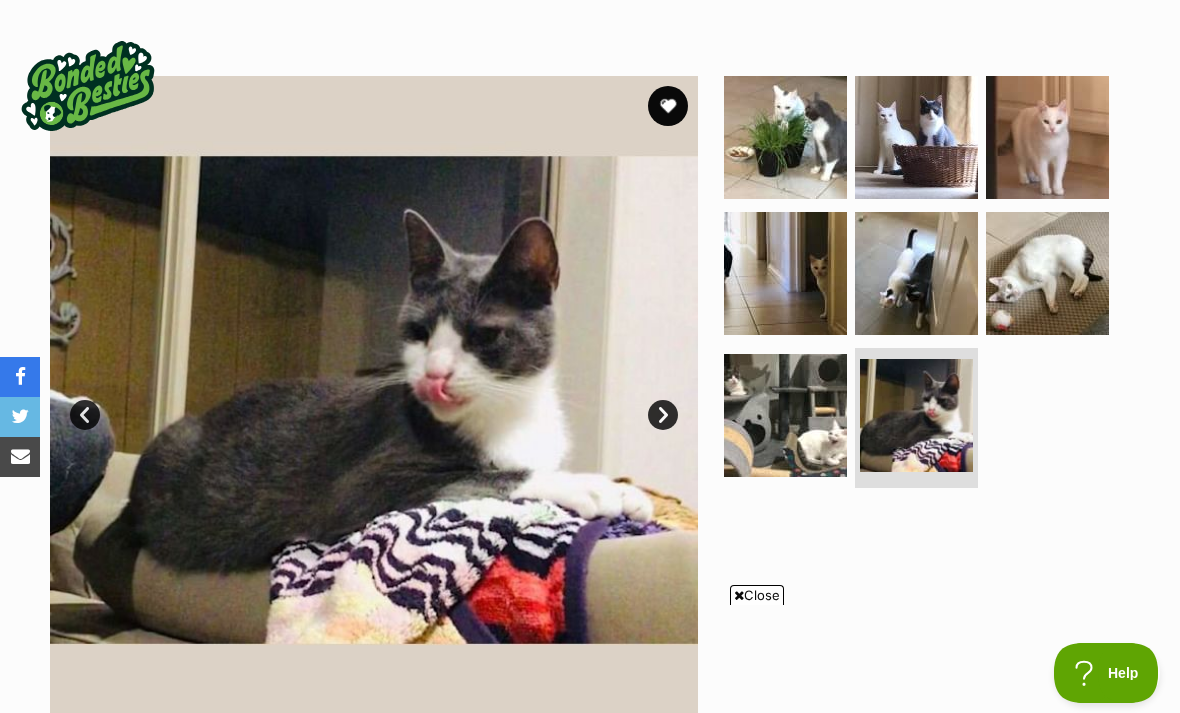 click at bounding box center [374, 400] 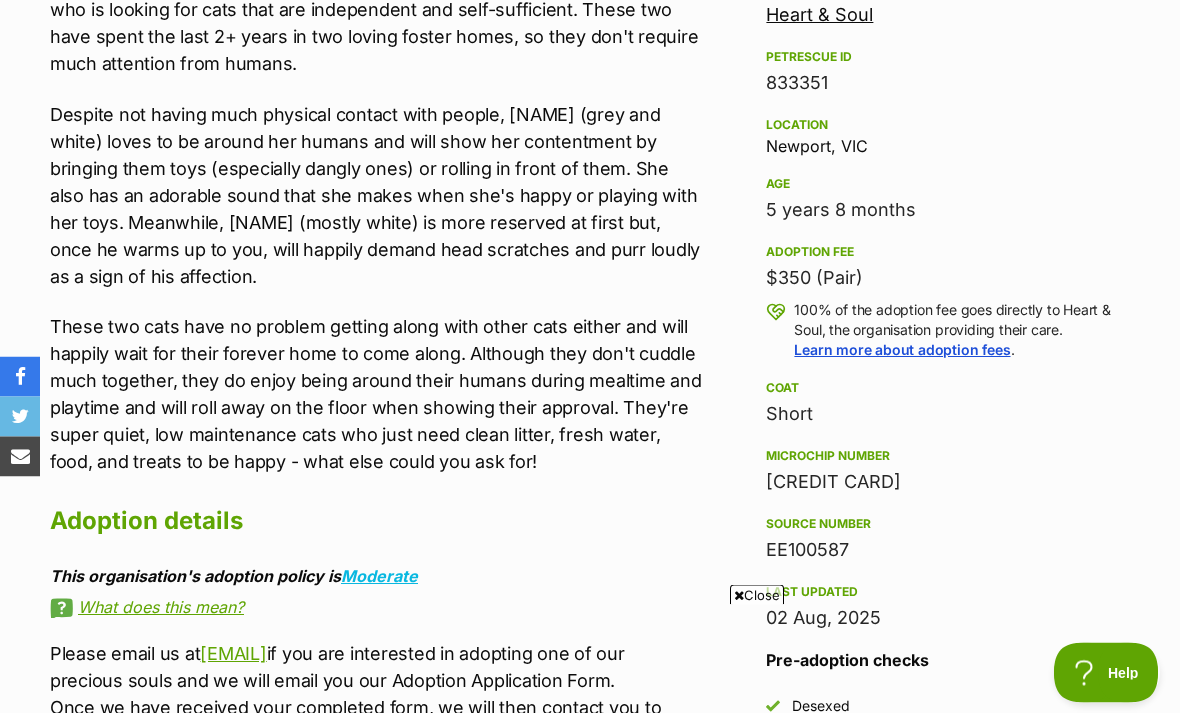 scroll, scrollTop: 0, scrollLeft: 0, axis: both 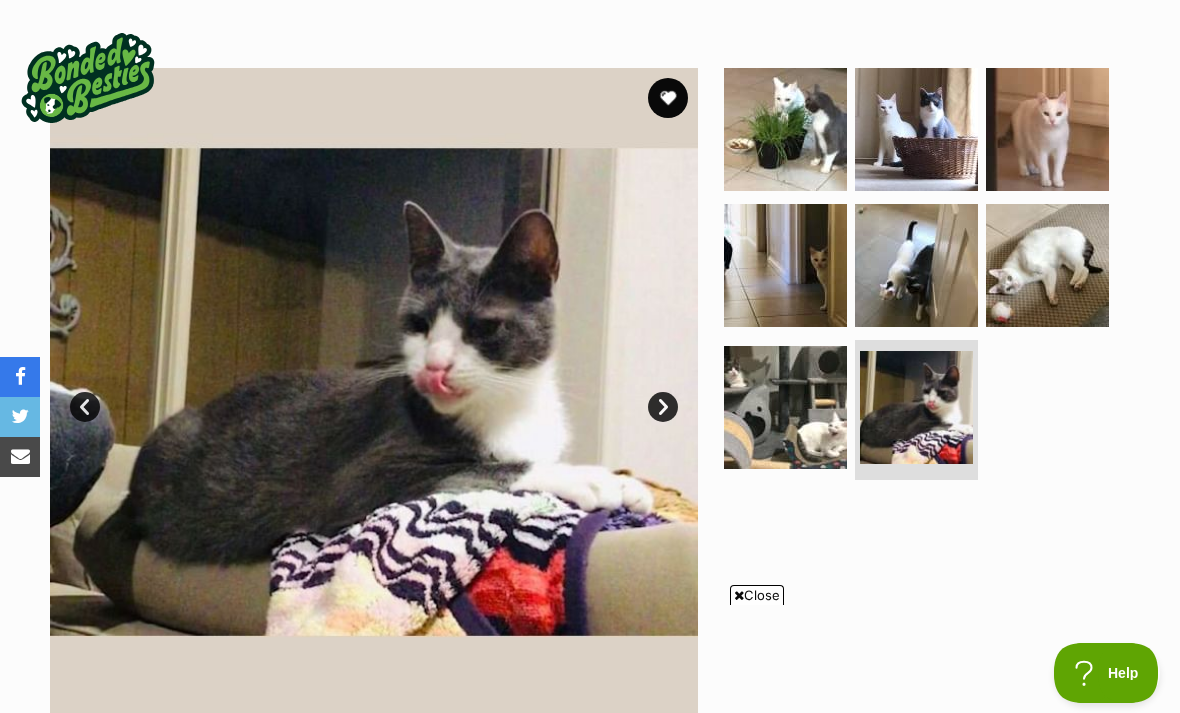 click on "Next" at bounding box center (663, 407) 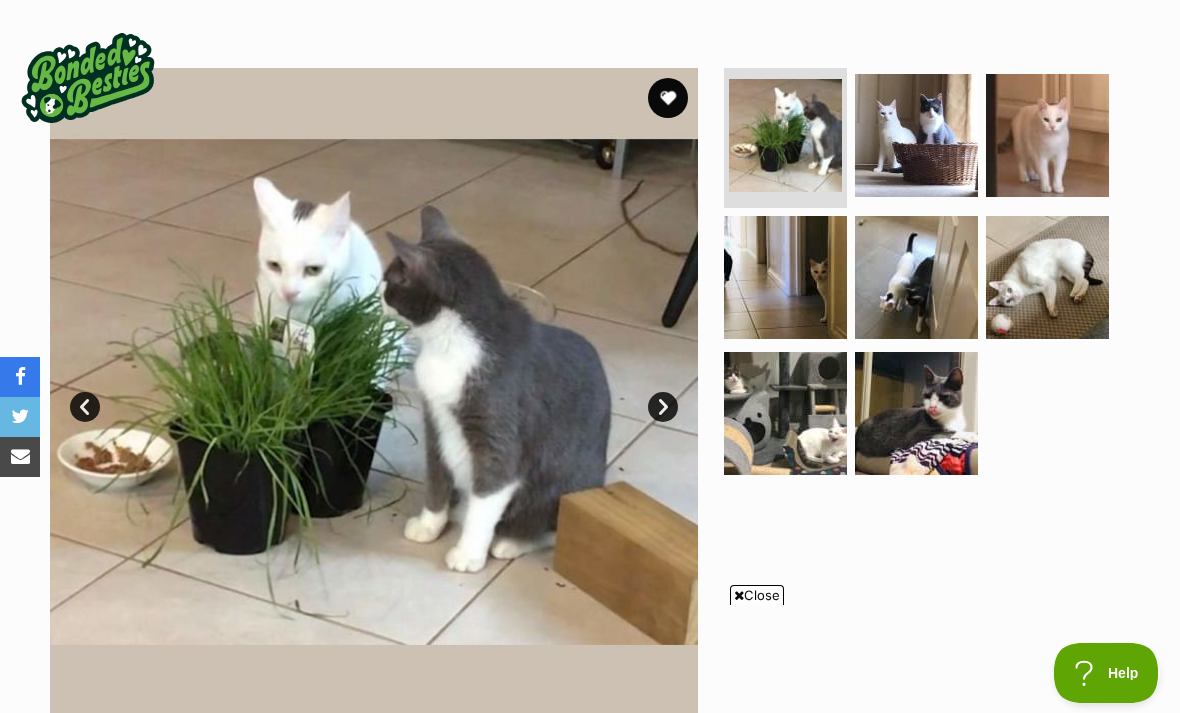 click on "Next" at bounding box center [663, 407] 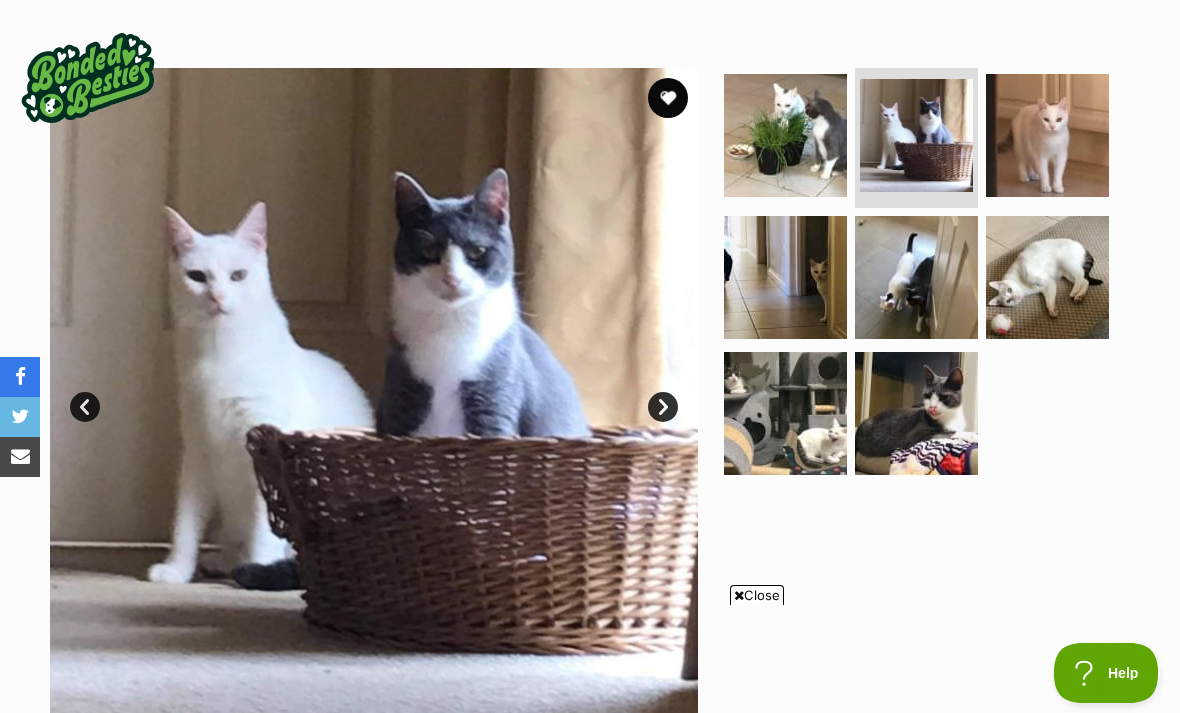 click on "Next" at bounding box center [663, 407] 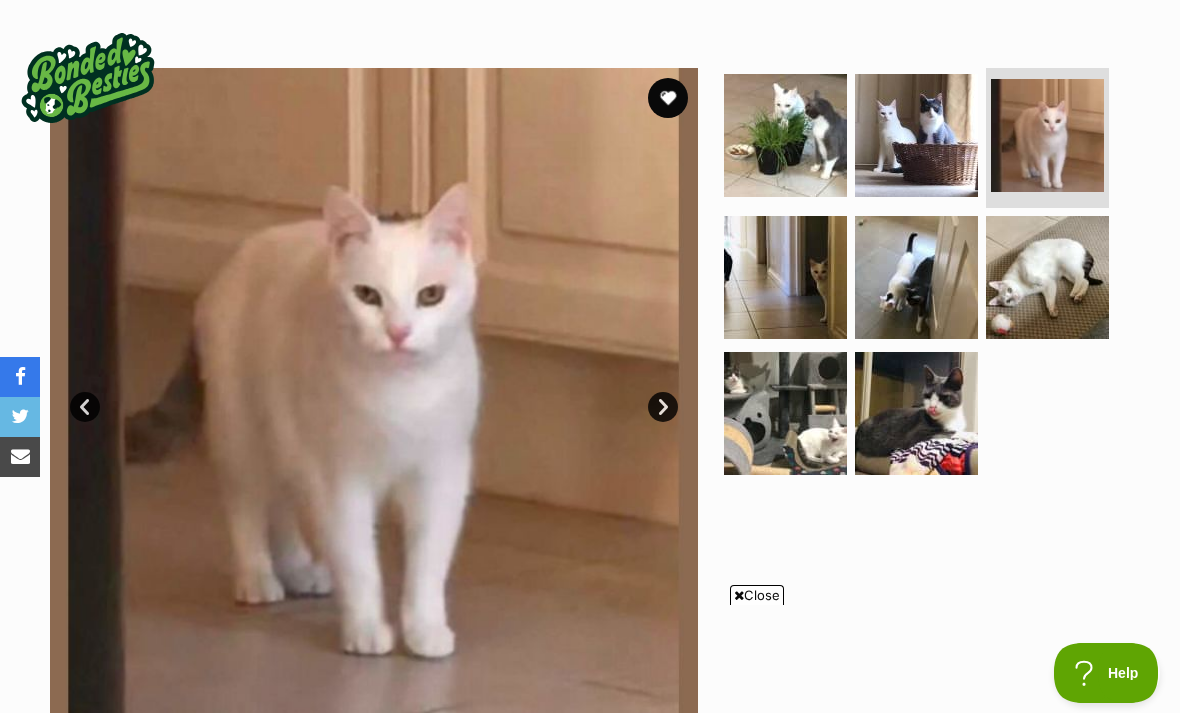 click on "Next" at bounding box center (663, 407) 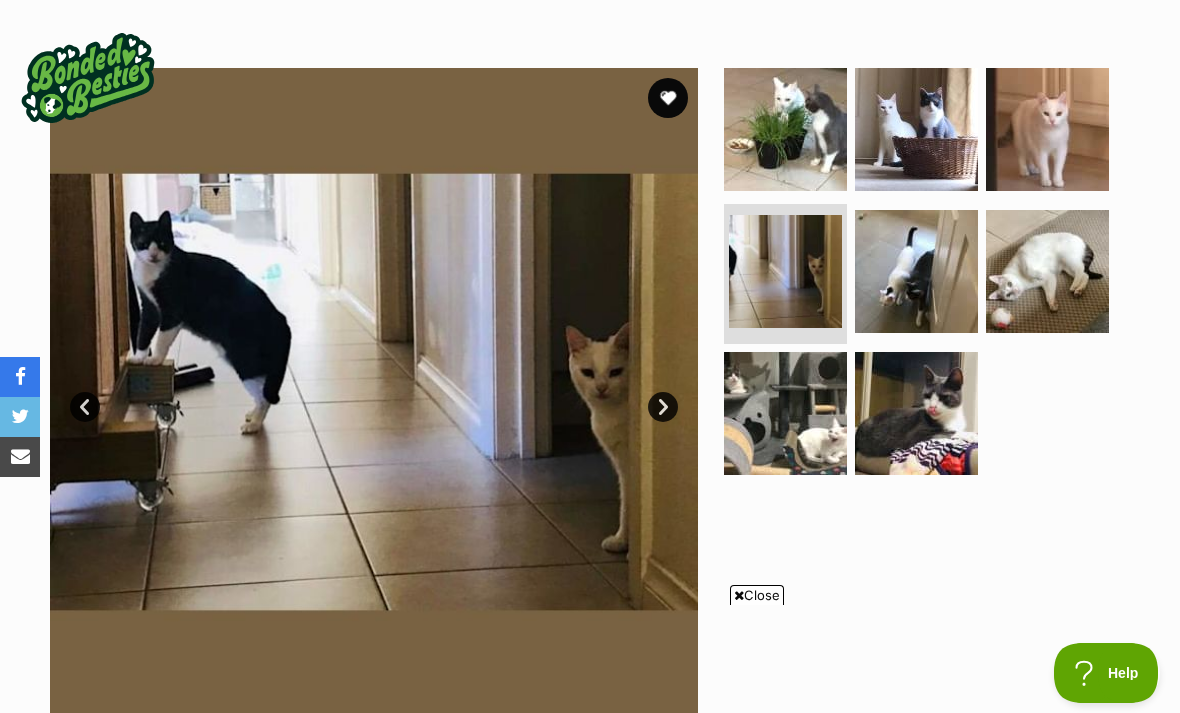 click on "Next" at bounding box center (663, 407) 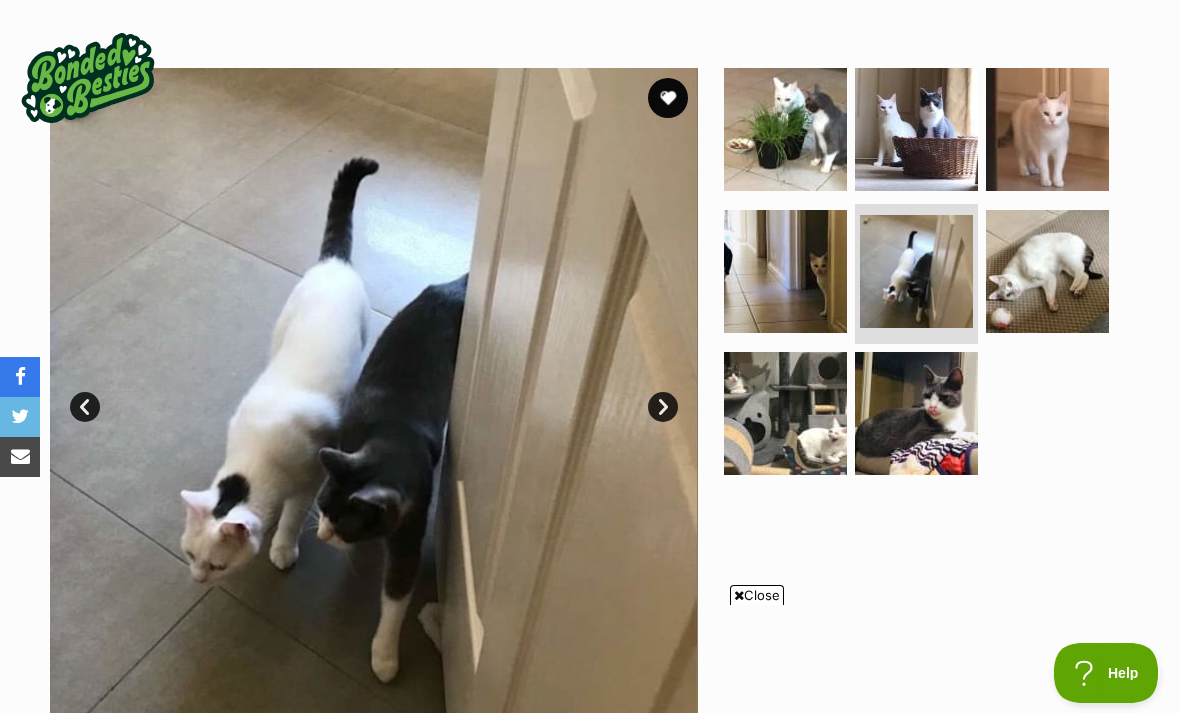 click on "Next" at bounding box center (663, 407) 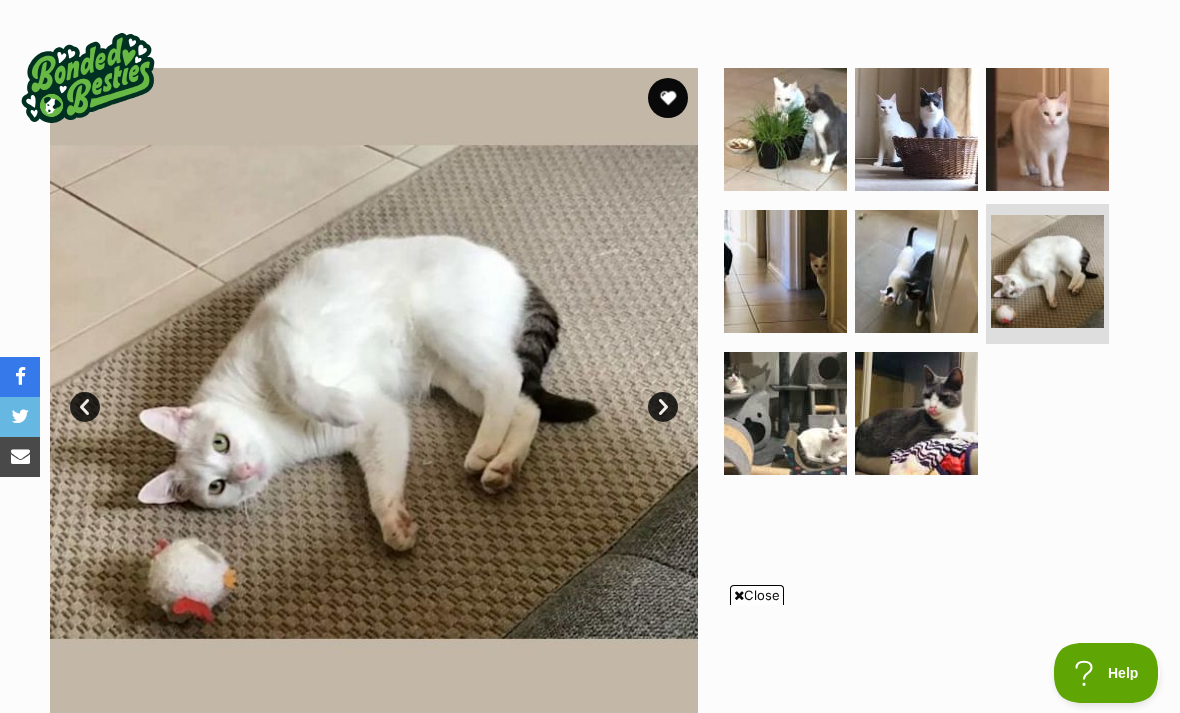 click on "Next" at bounding box center [663, 407] 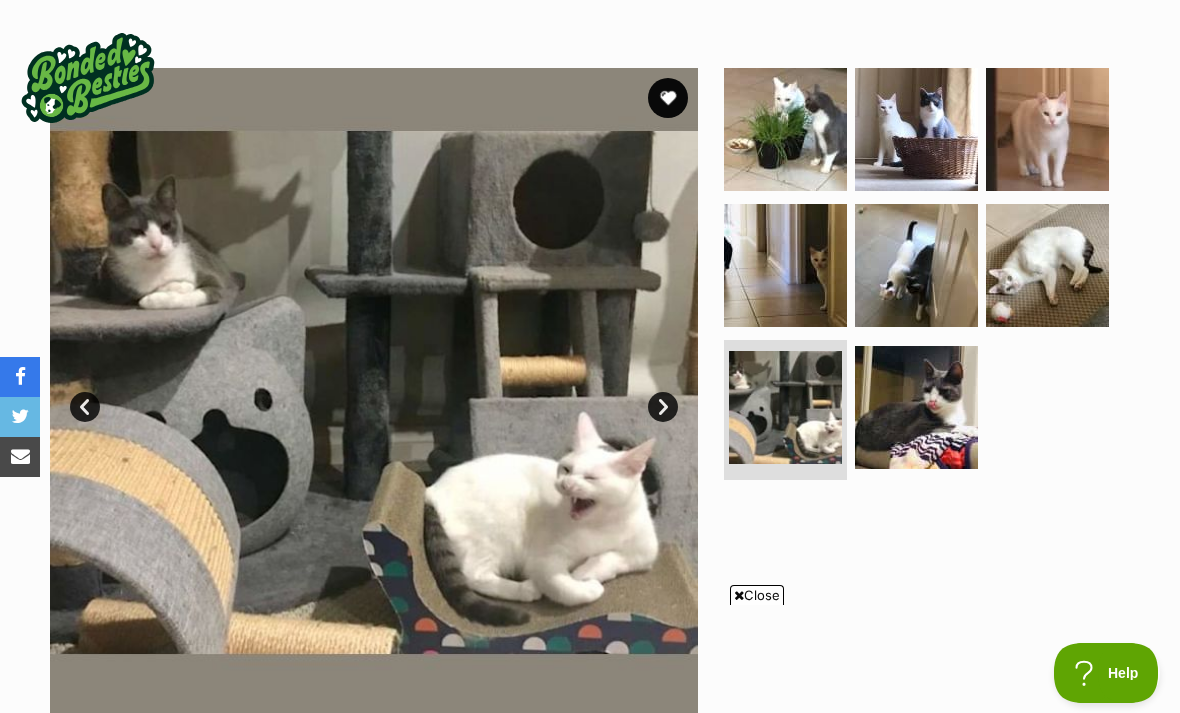 click on "Next" at bounding box center (663, 407) 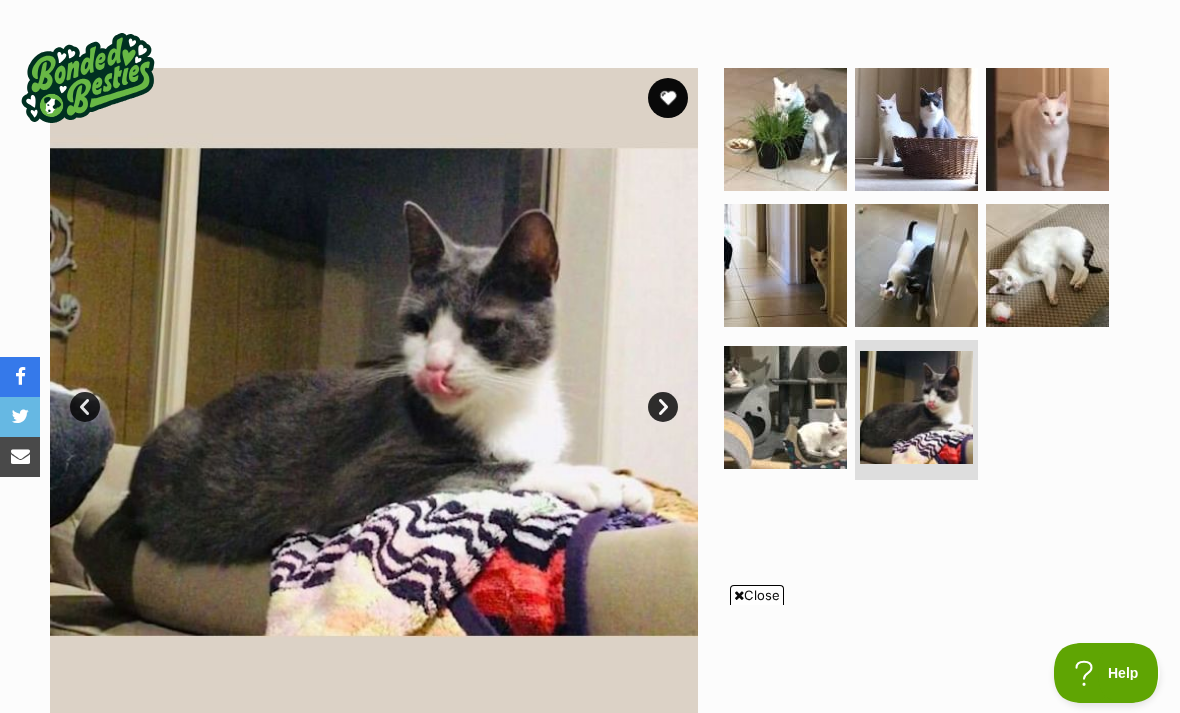 click on "Next" at bounding box center (663, 407) 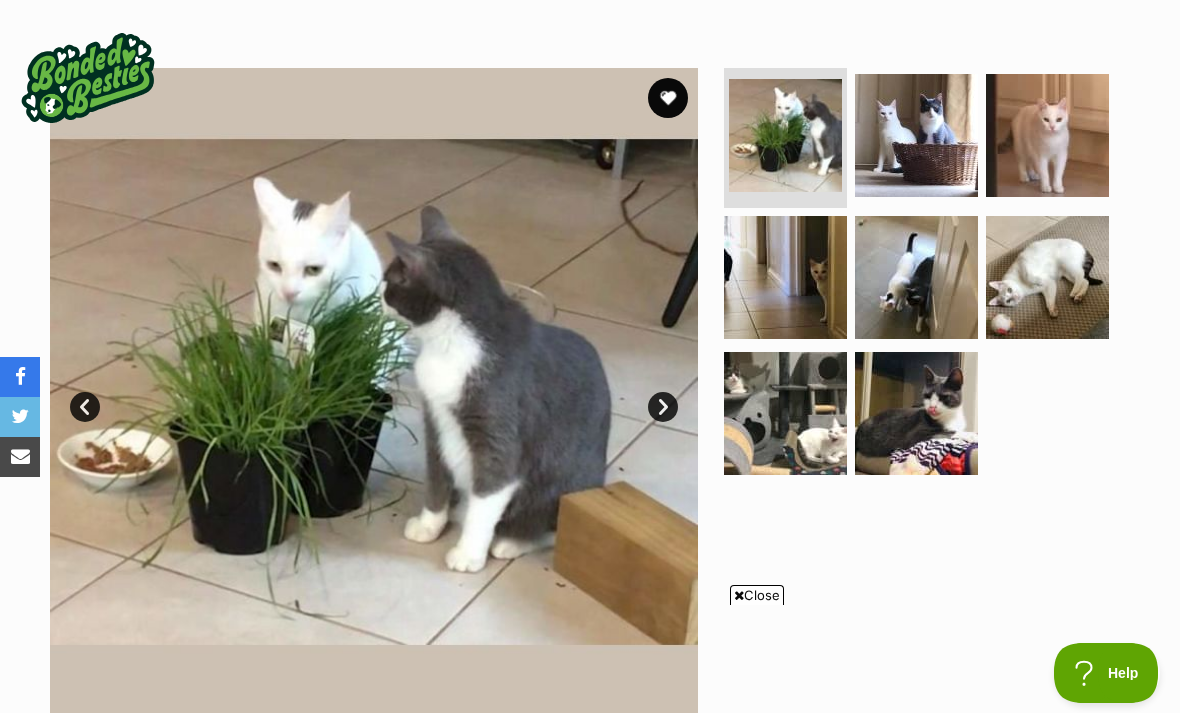 click at bounding box center (925, 392) 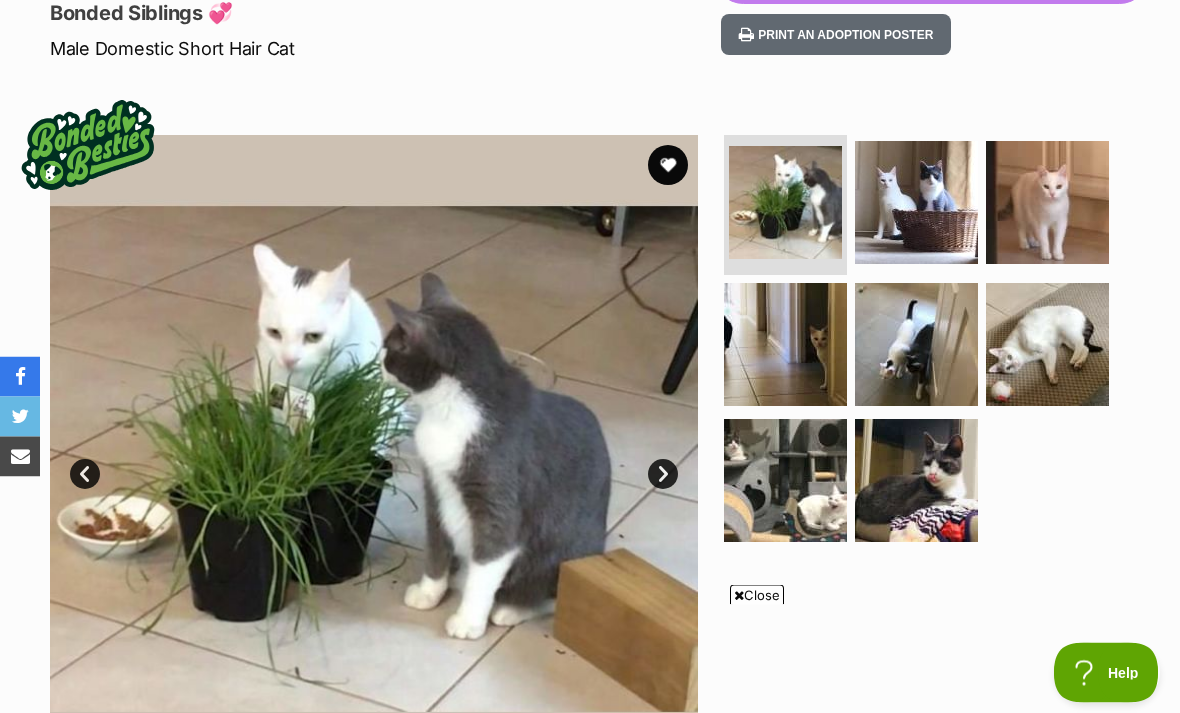 scroll, scrollTop: 67, scrollLeft: 0, axis: vertical 